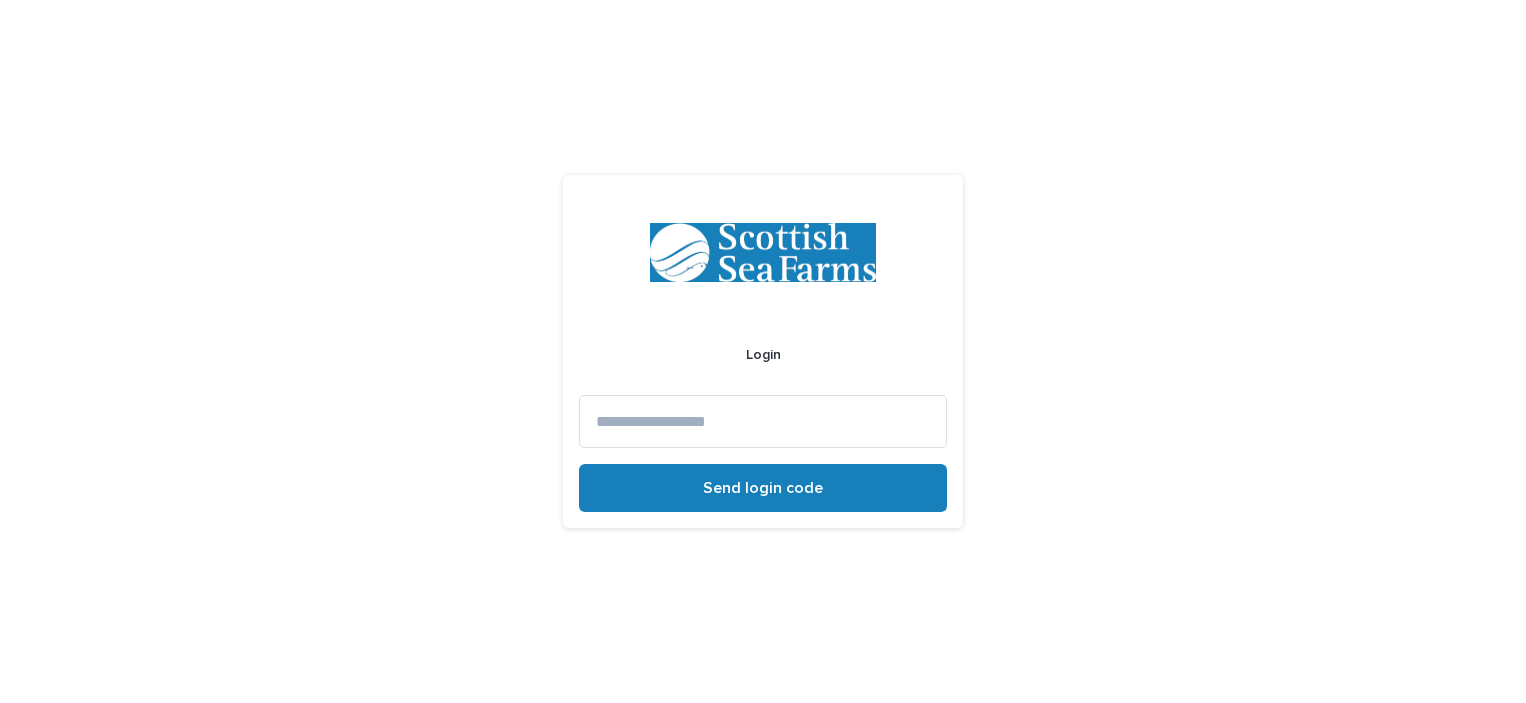 scroll, scrollTop: 0, scrollLeft: 0, axis: both 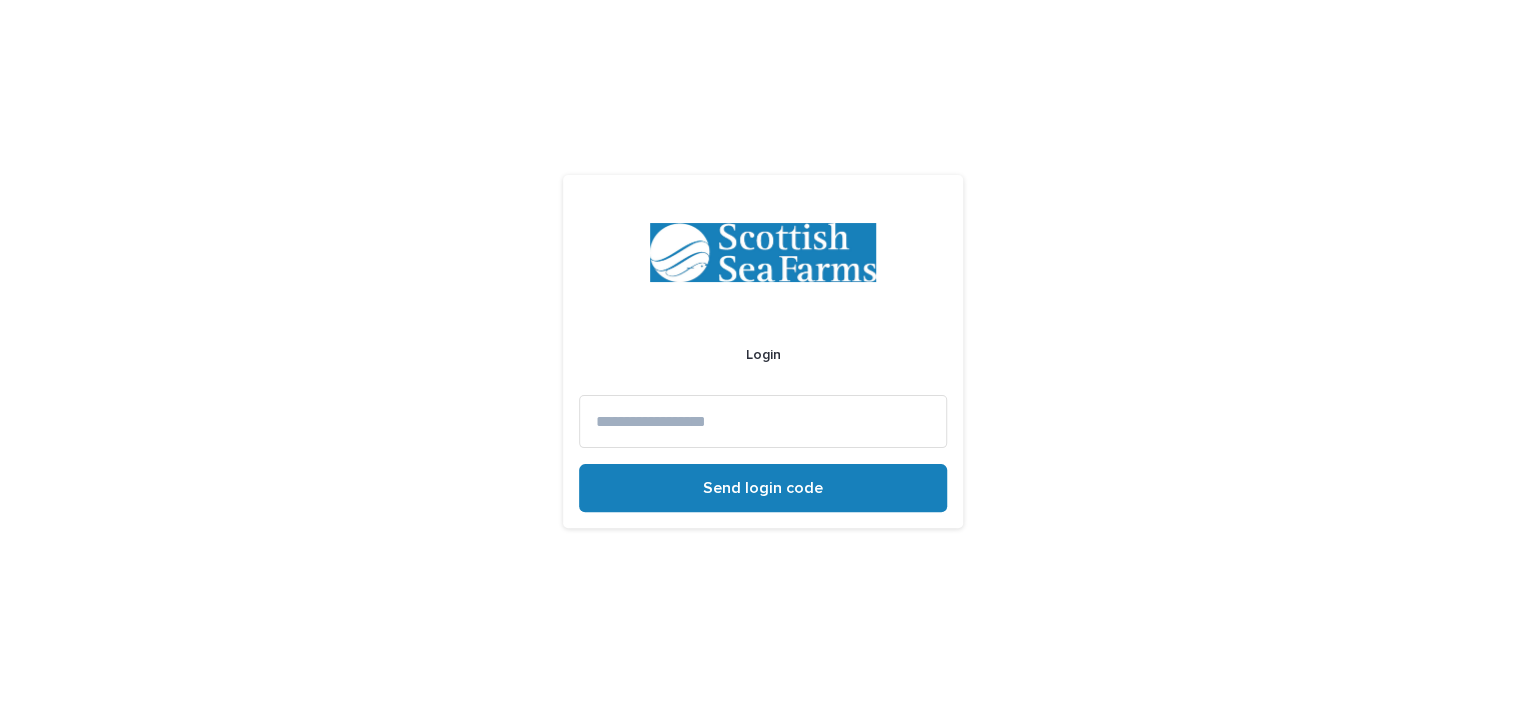 click at bounding box center (763, 421) 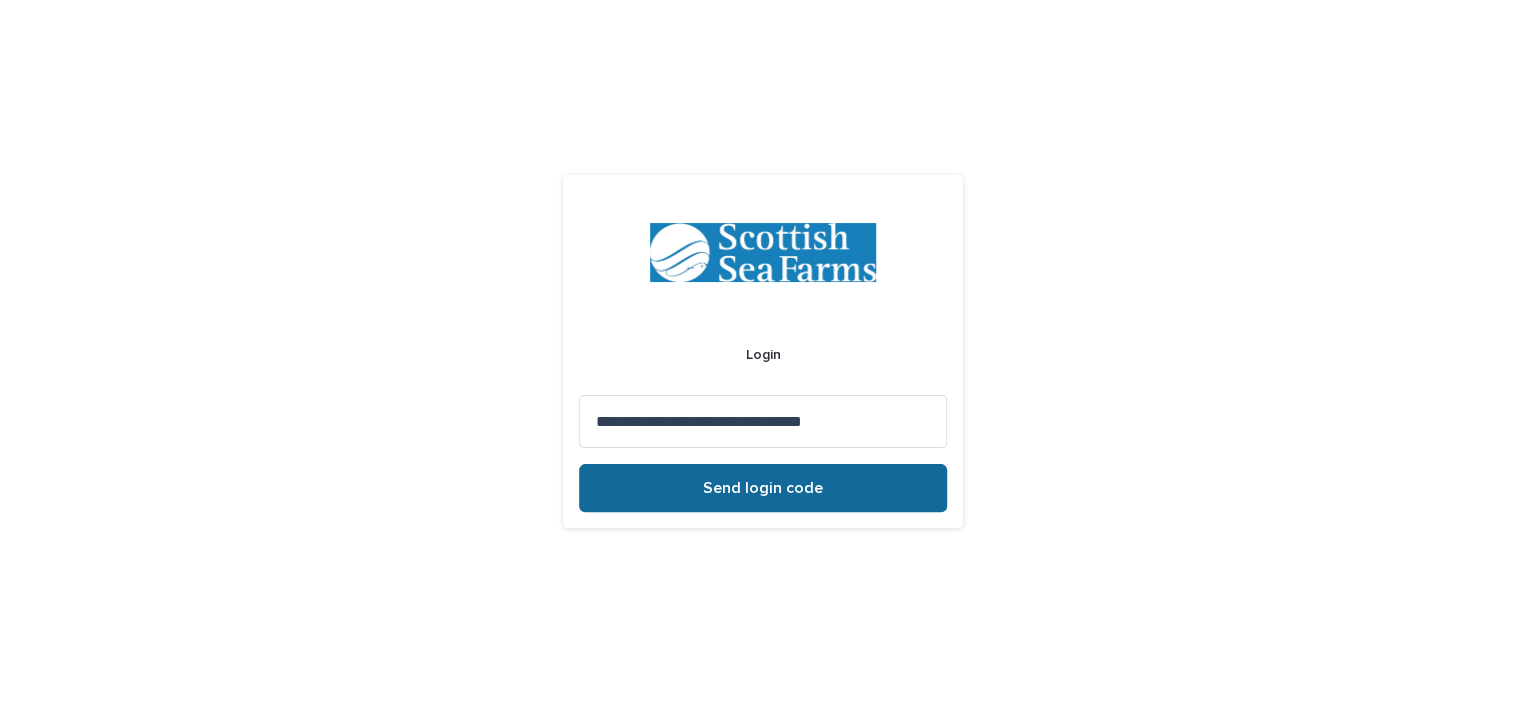 click on "Send login code" at bounding box center (763, 488) 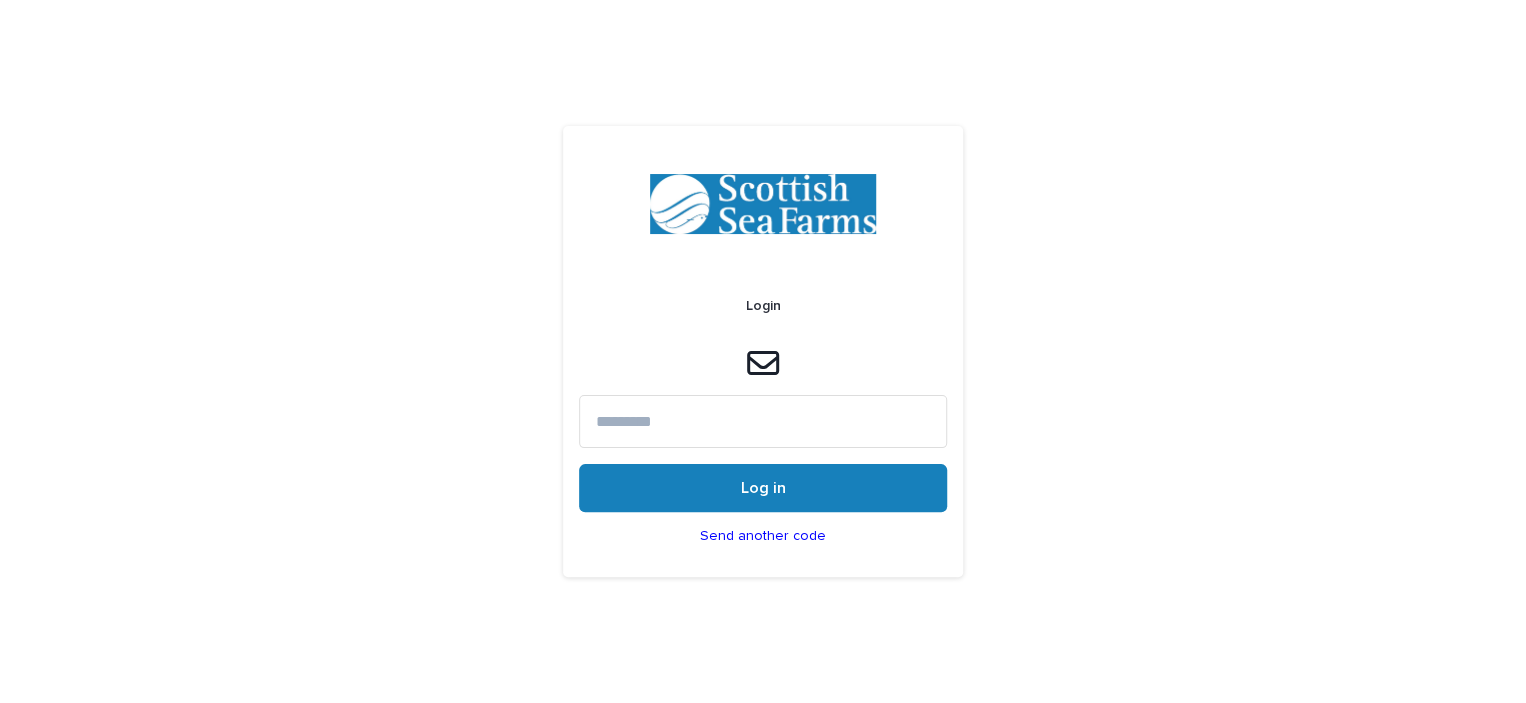 click at bounding box center [763, 421] 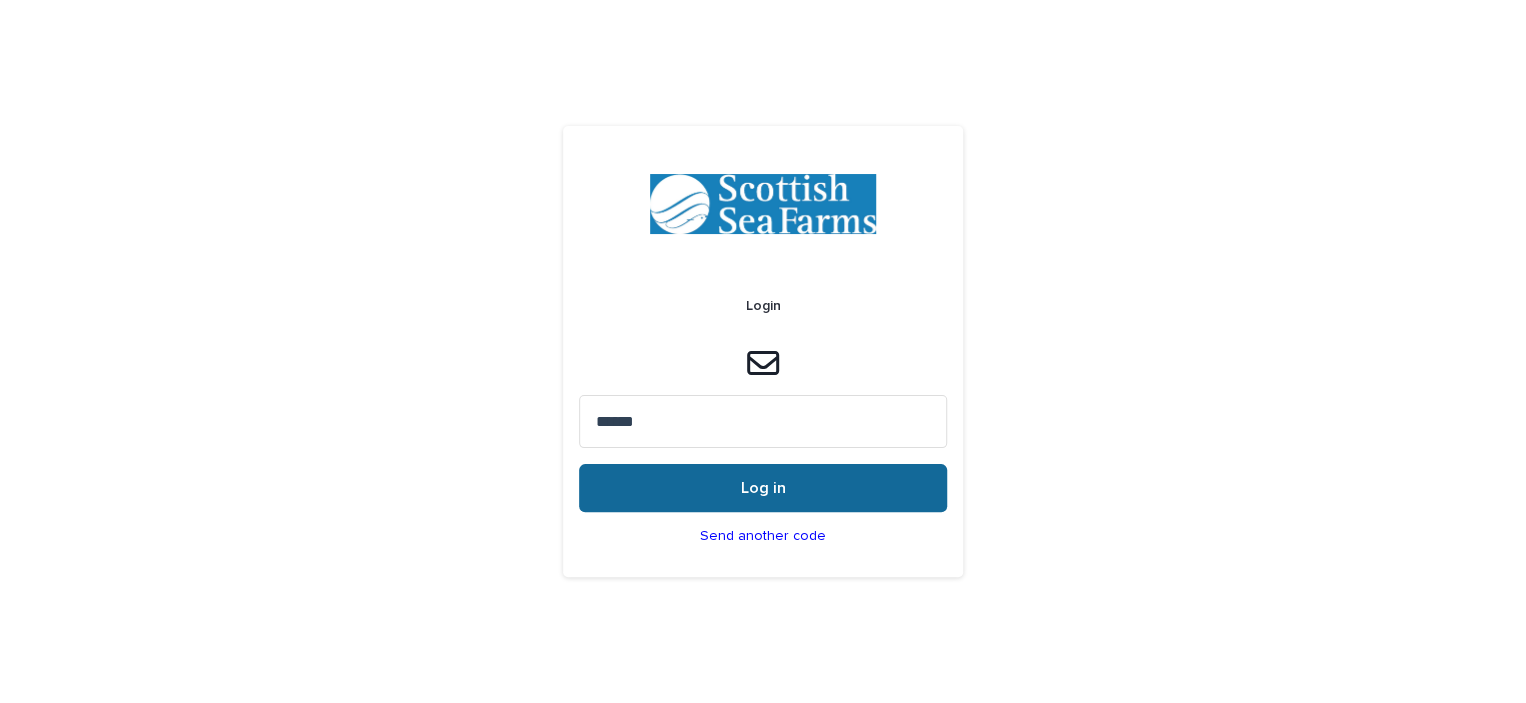 type on "******" 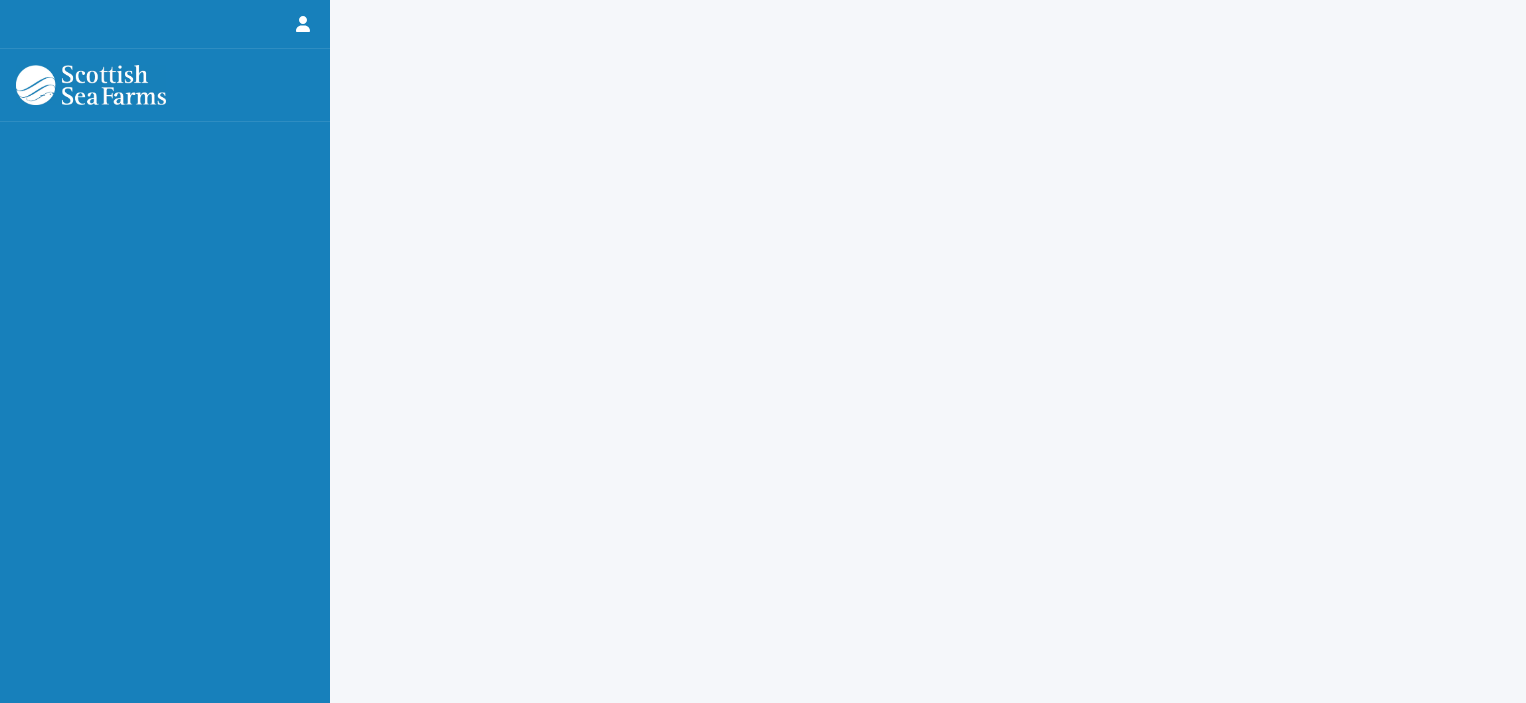 scroll, scrollTop: 0, scrollLeft: 0, axis: both 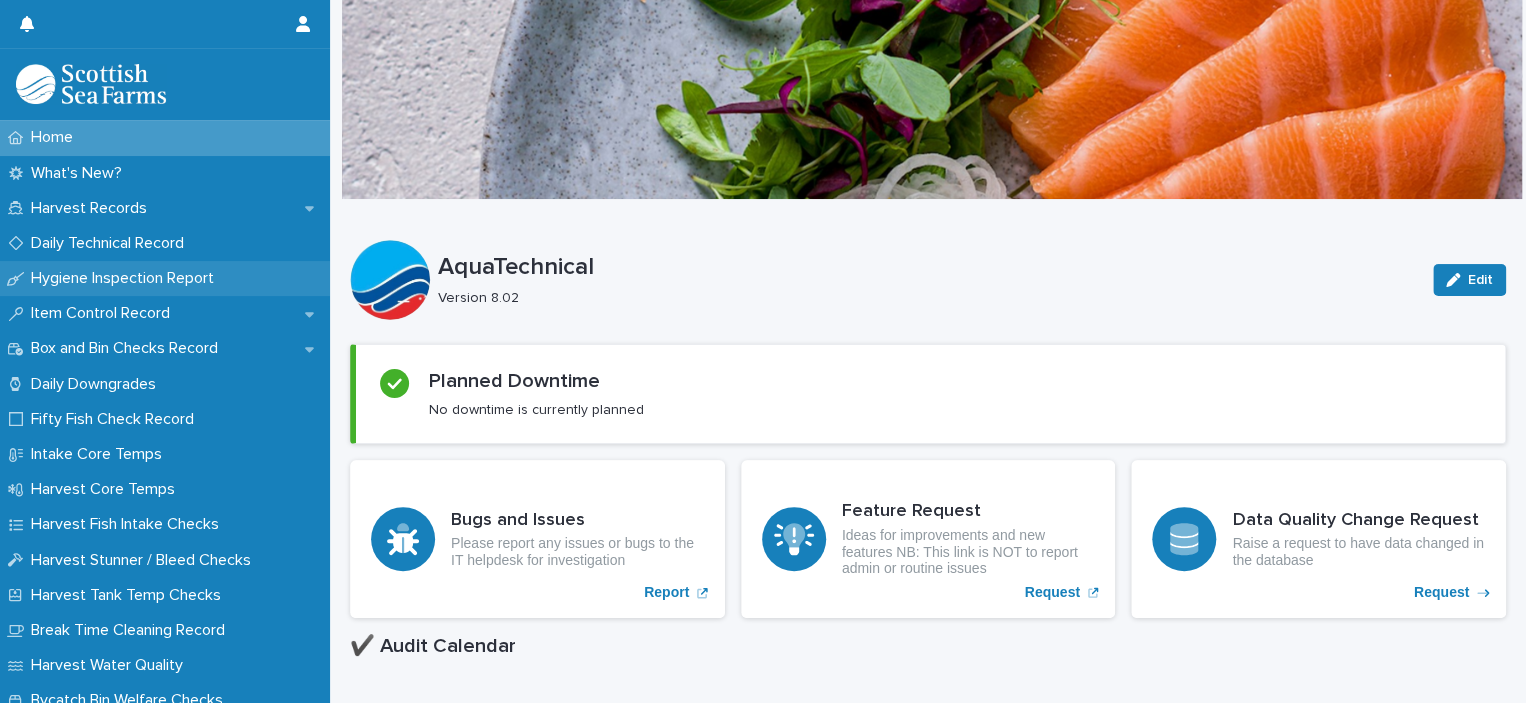 click on "Hygiene Inspection Report" at bounding box center [126, 278] 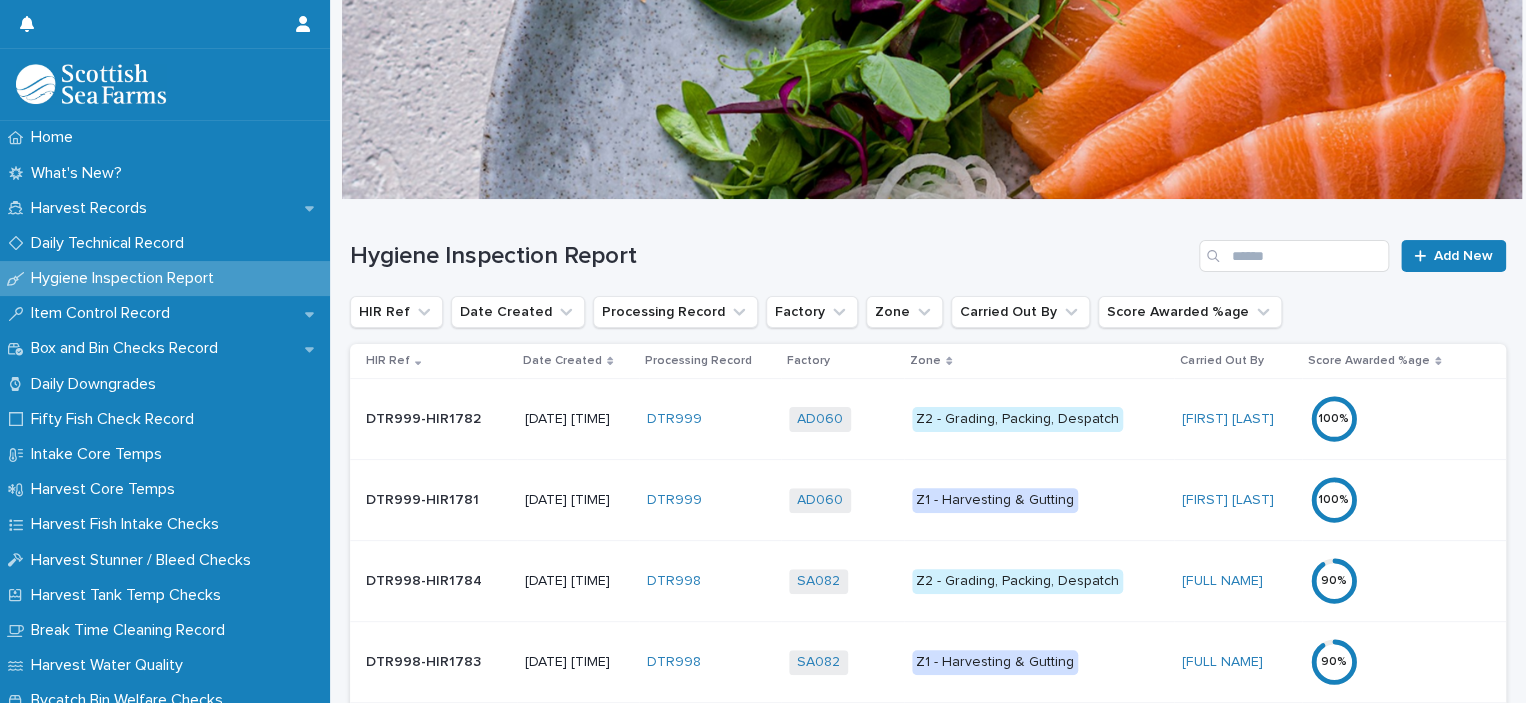 click on "Date Created" at bounding box center (562, 361) 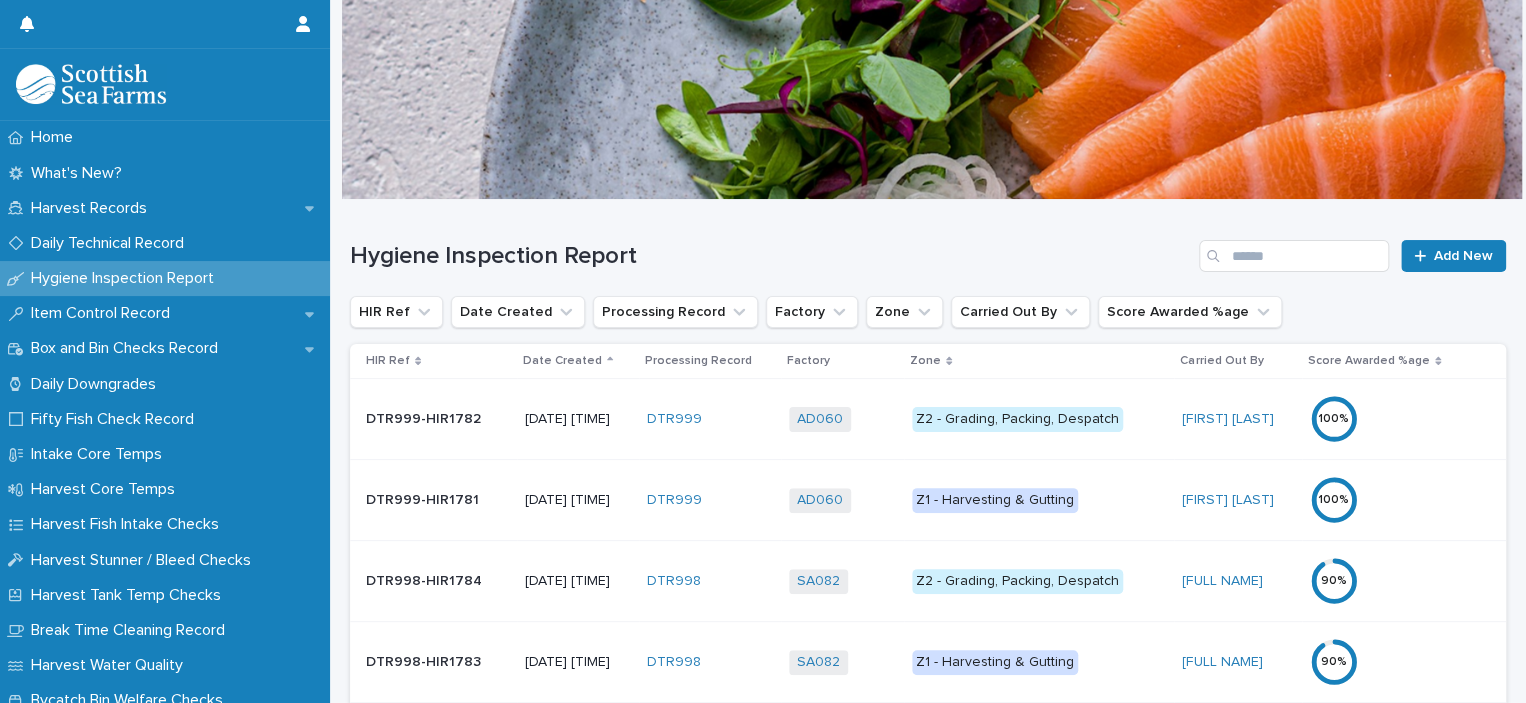 click on "Date Created" at bounding box center (562, 361) 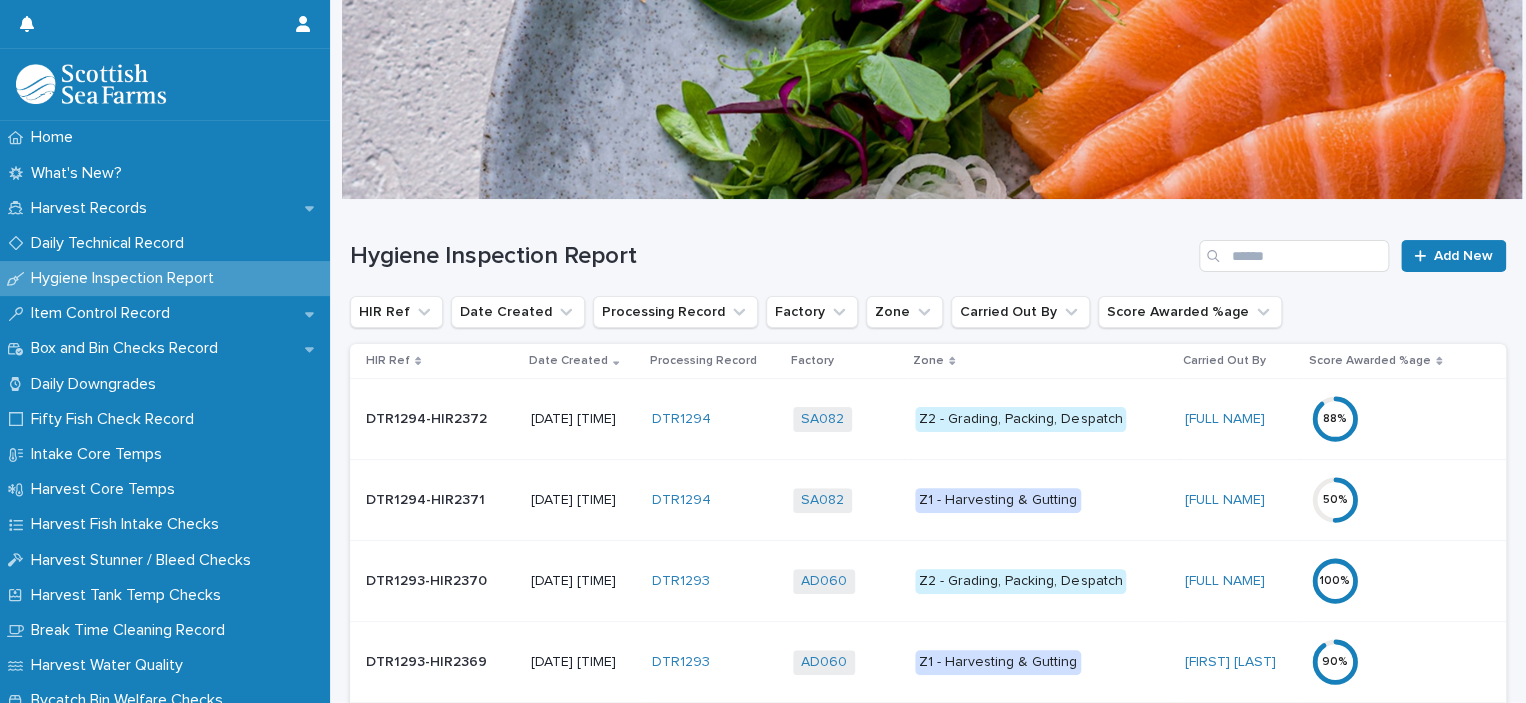 click on "Z2 - Grading, Packing, Despatch" at bounding box center (1020, 419) 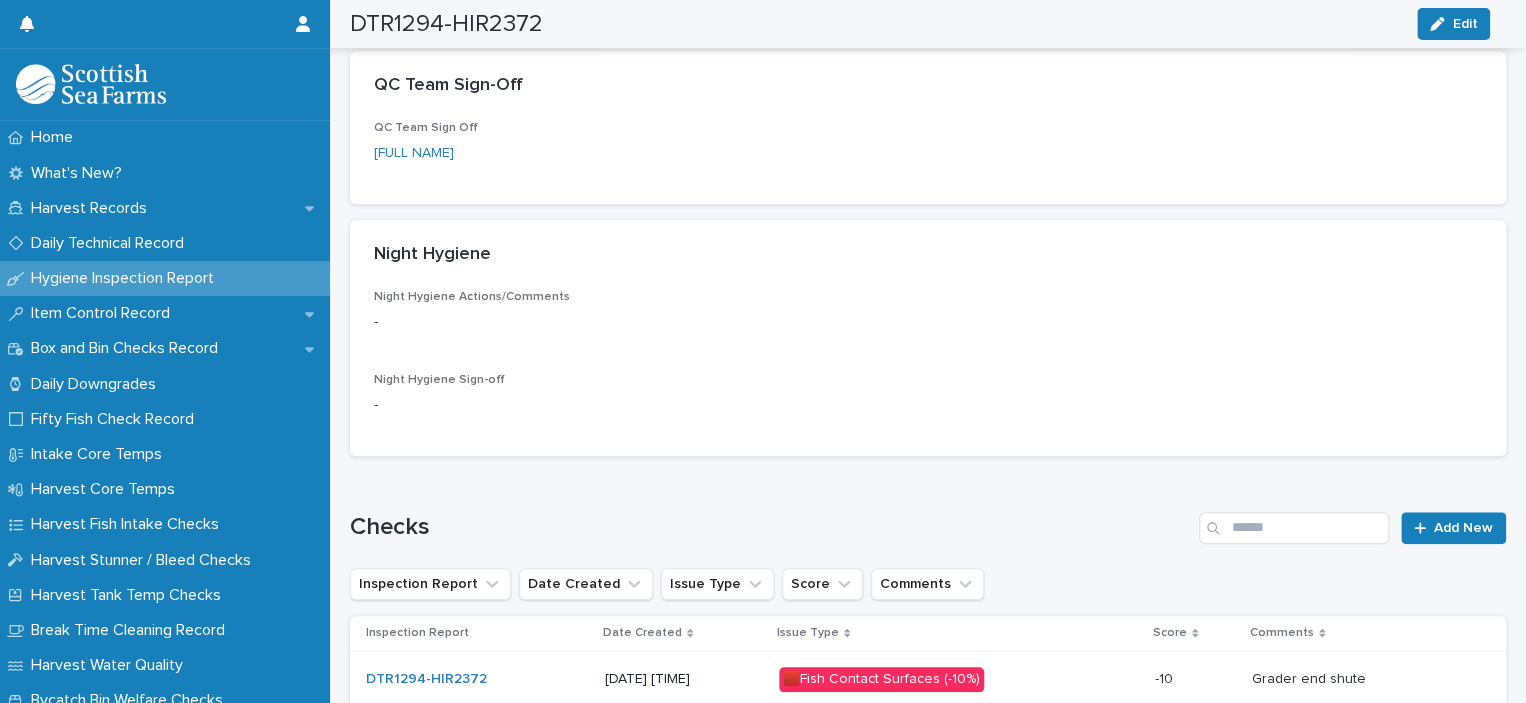 scroll, scrollTop: 909, scrollLeft: 0, axis: vertical 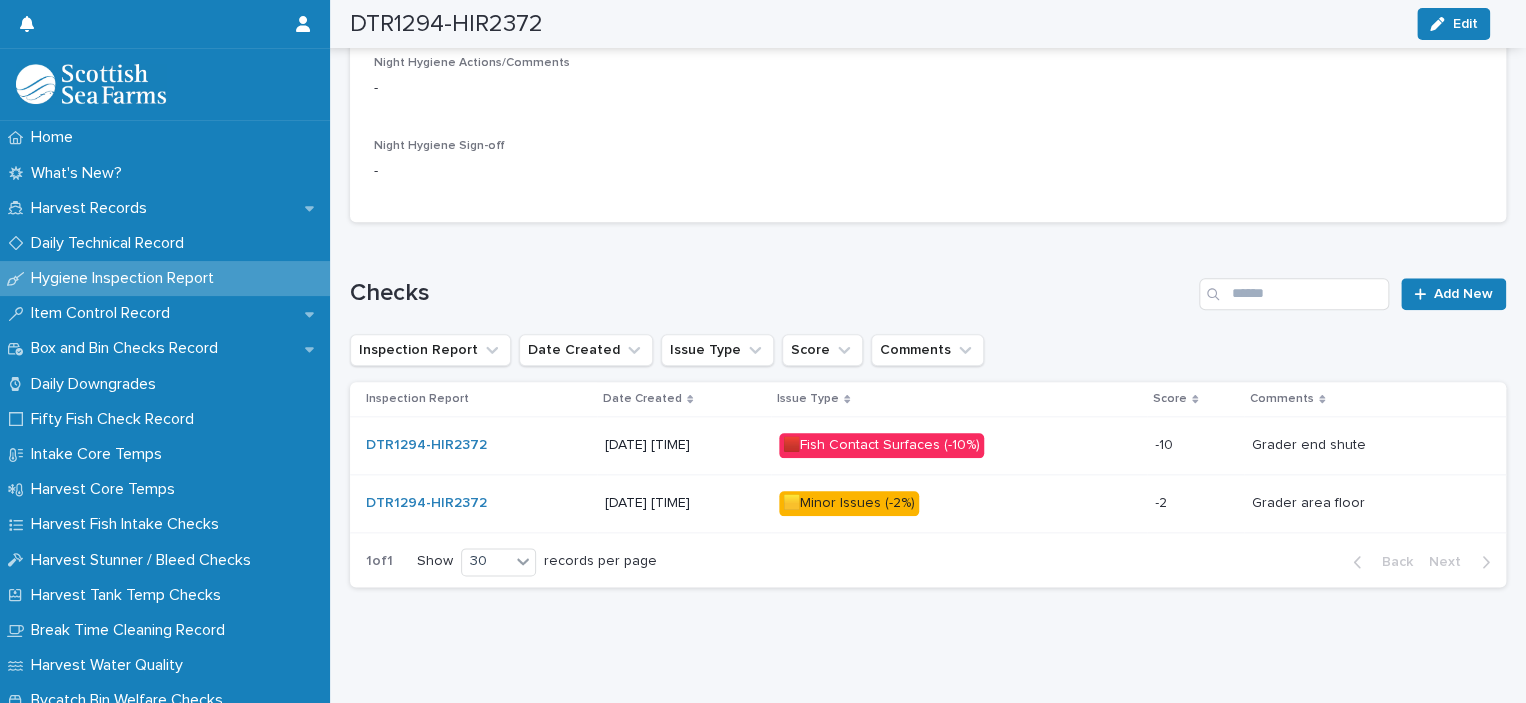 click on "🟥Fish Contact Surfaces (-10%)" at bounding box center (881, 445) 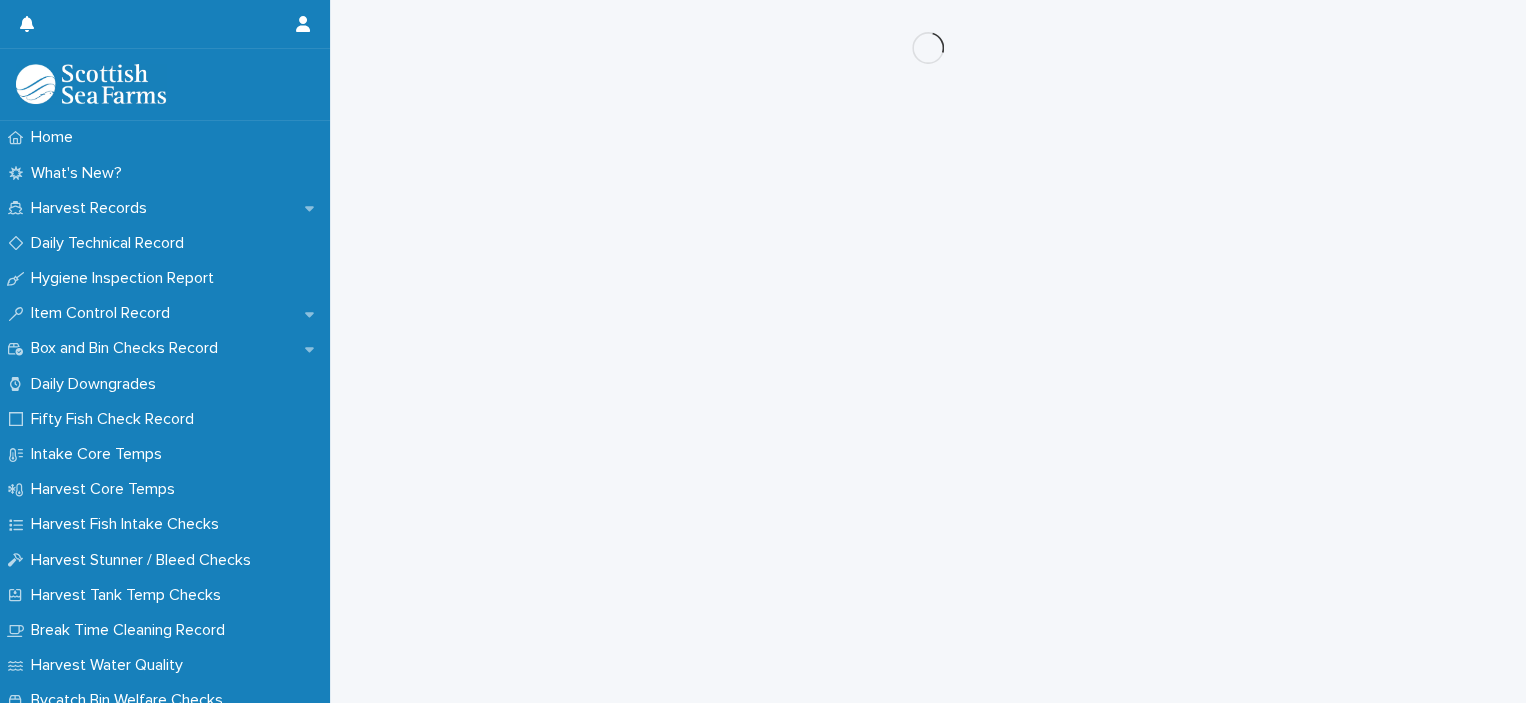 scroll, scrollTop: 0, scrollLeft: 0, axis: both 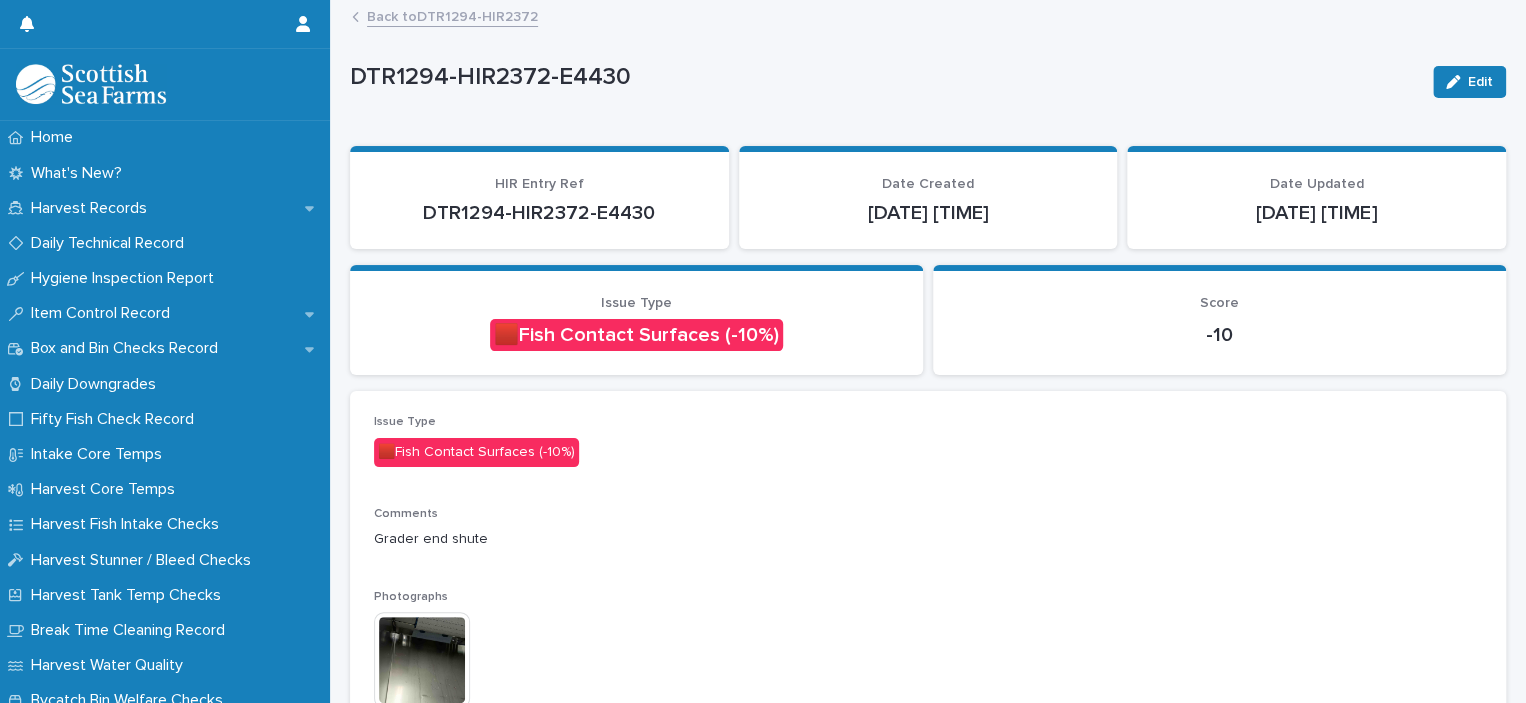 click at bounding box center [422, 660] 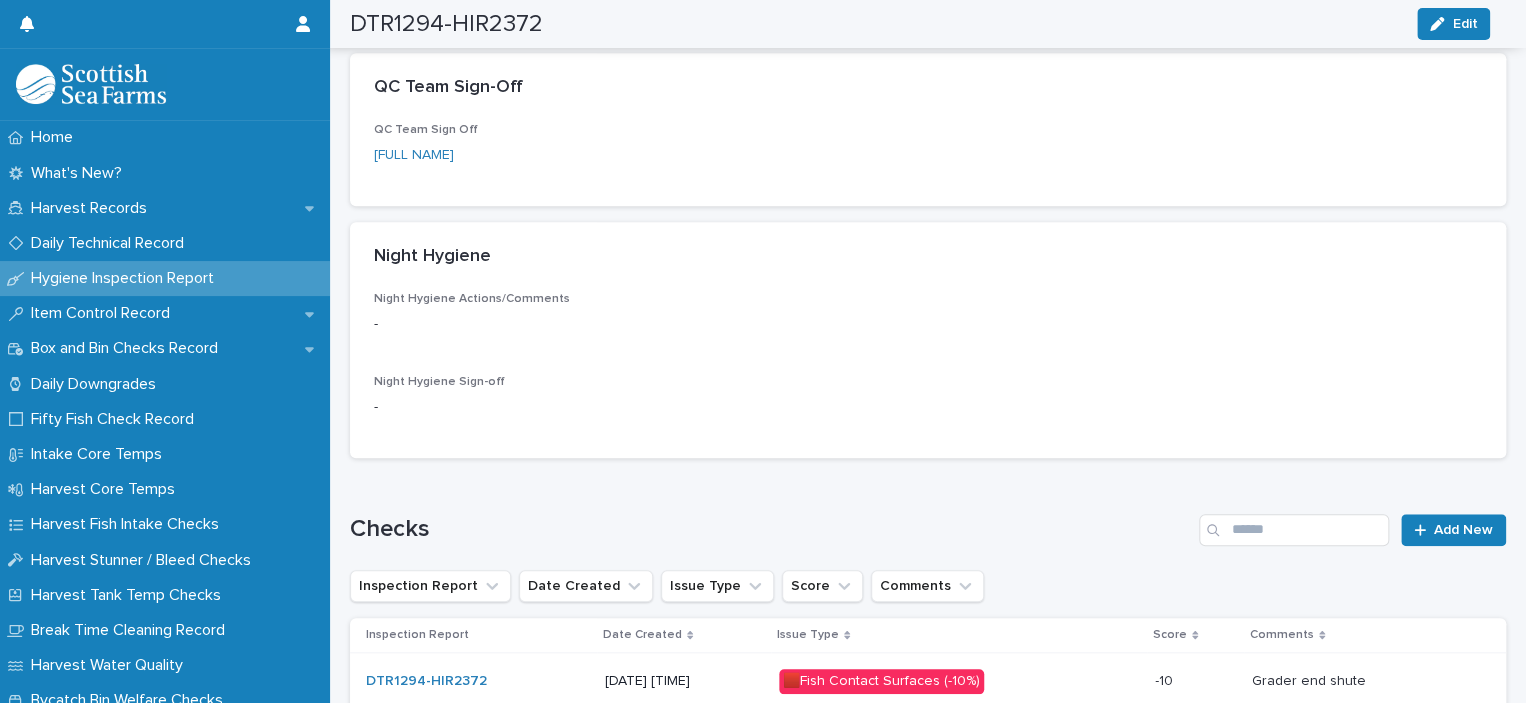 scroll, scrollTop: 909, scrollLeft: 0, axis: vertical 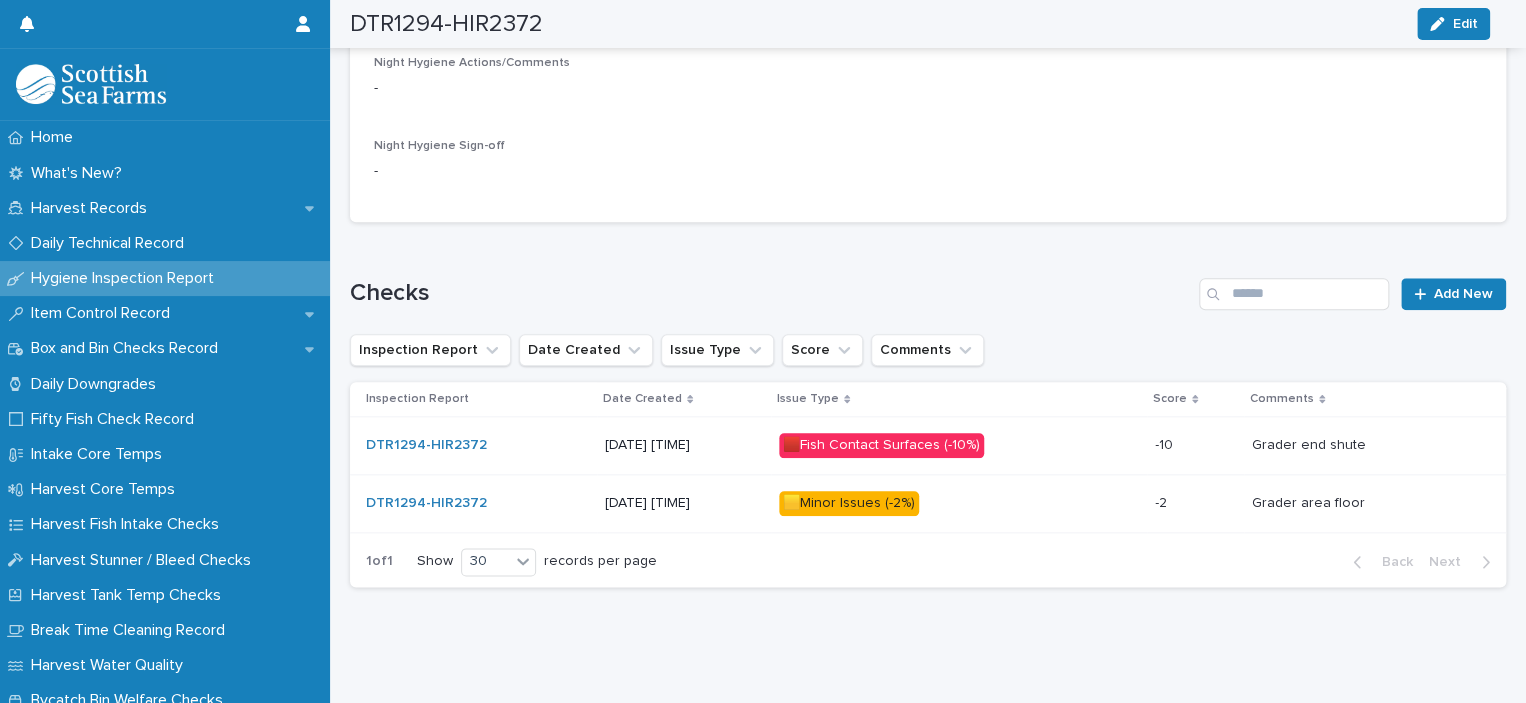 click on "🟨Minor Issues (-2%)" at bounding box center [849, 503] 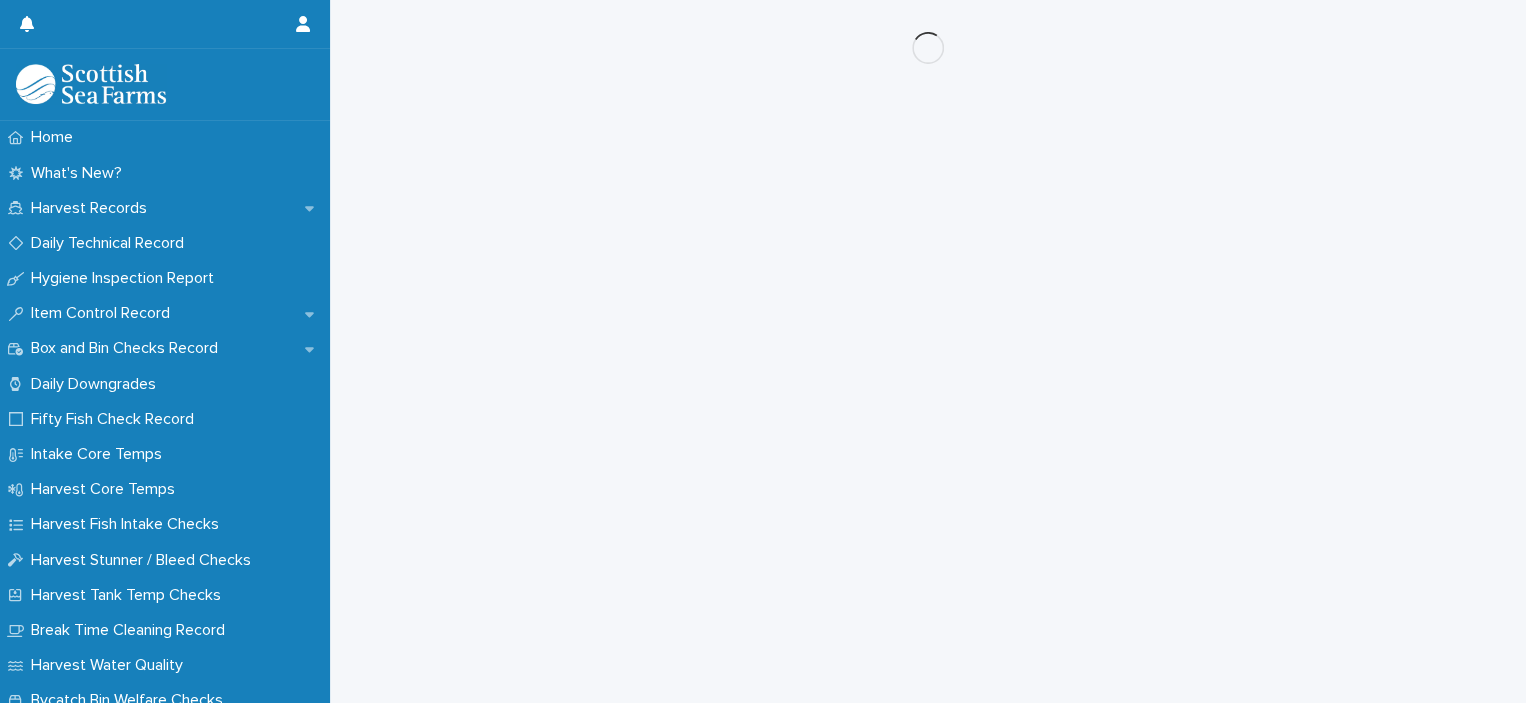 scroll, scrollTop: 0, scrollLeft: 0, axis: both 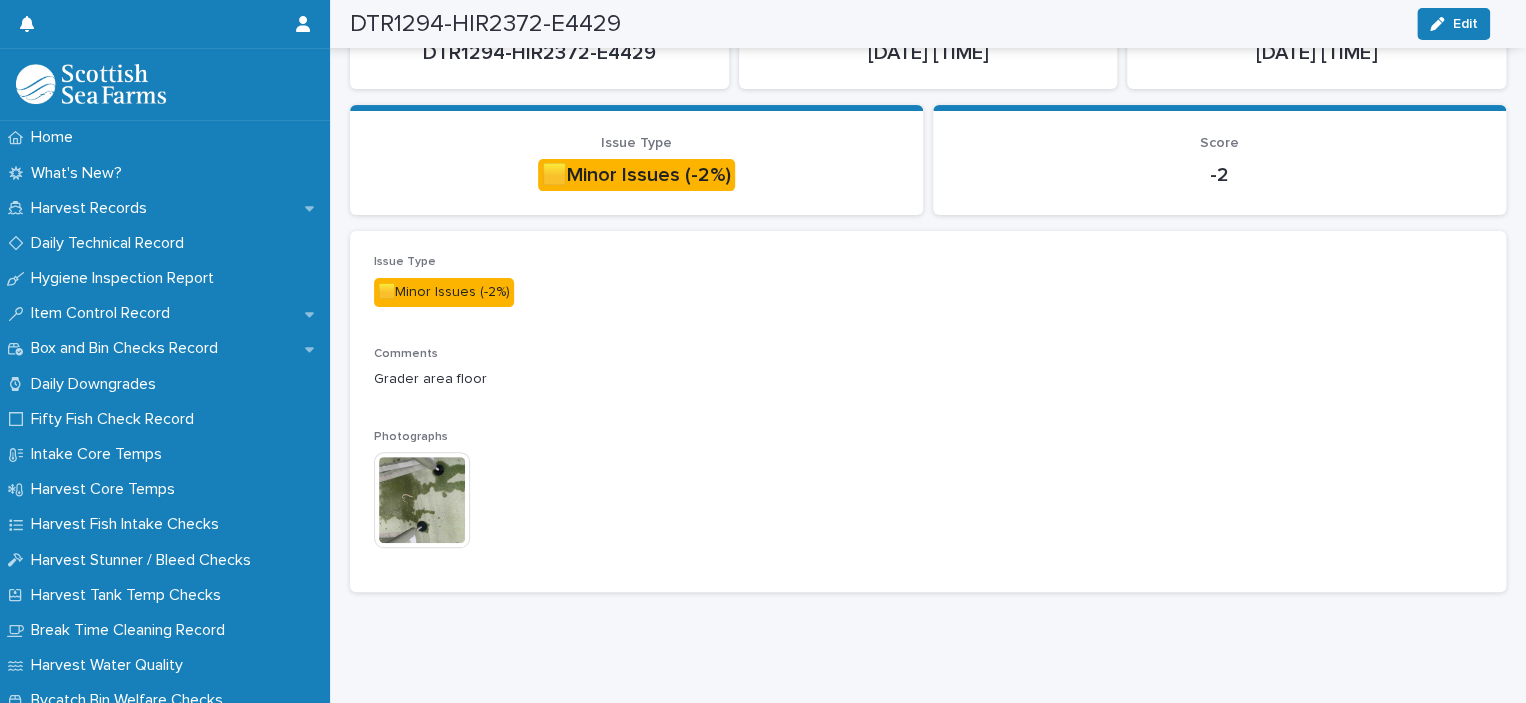 click at bounding box center (422, 500) 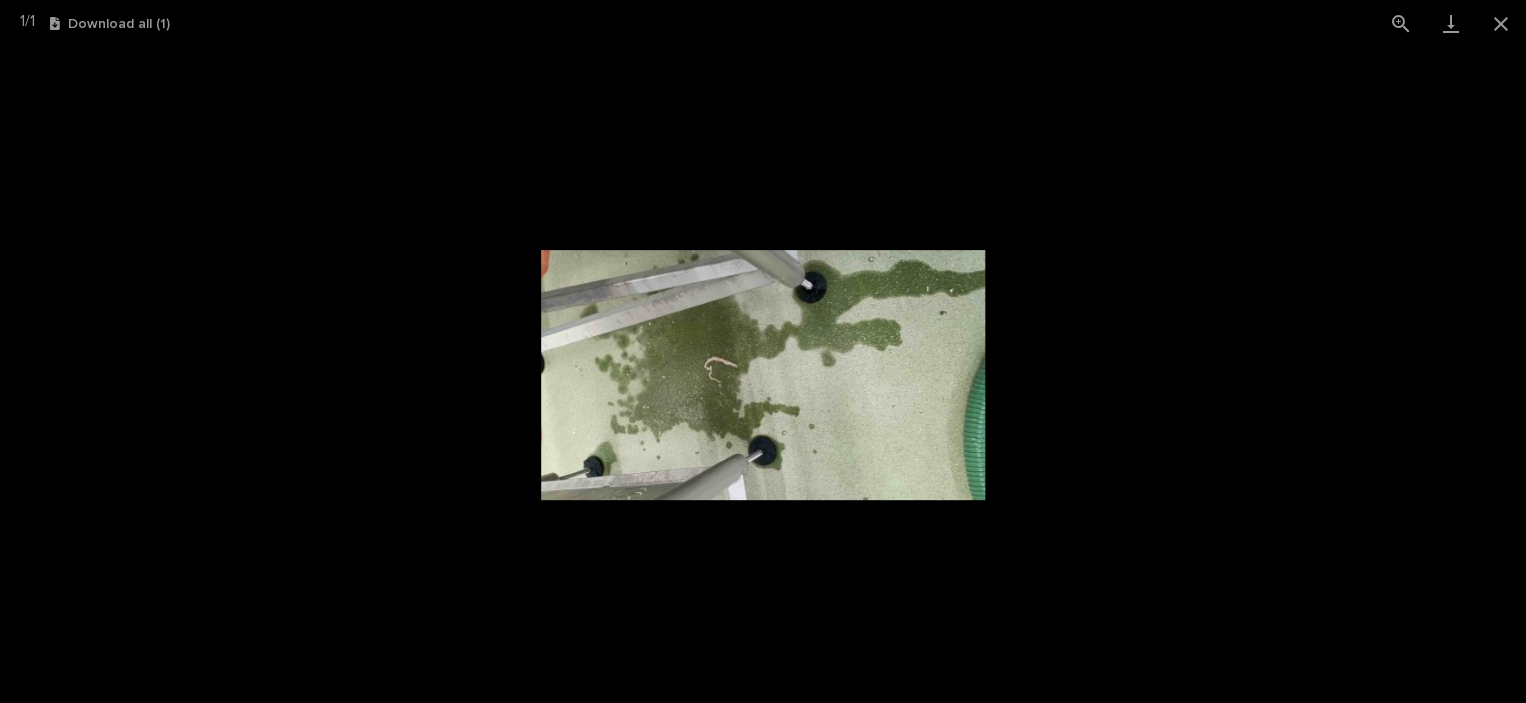 scroll, scrollTop: 160, scrollLeft: 0, axis: vertical 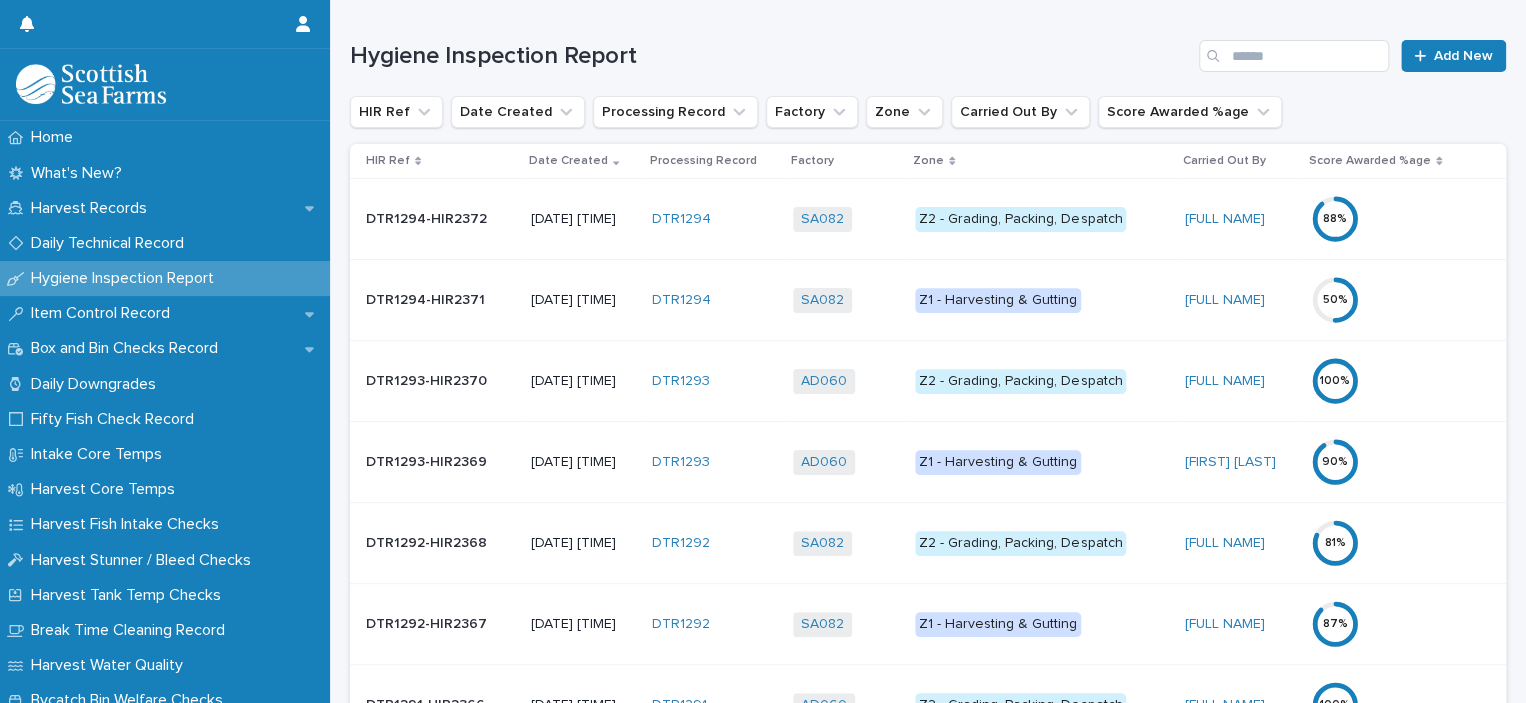 click on "Z1 - Harvesting & Gutting" at bounding box center (998, 300) 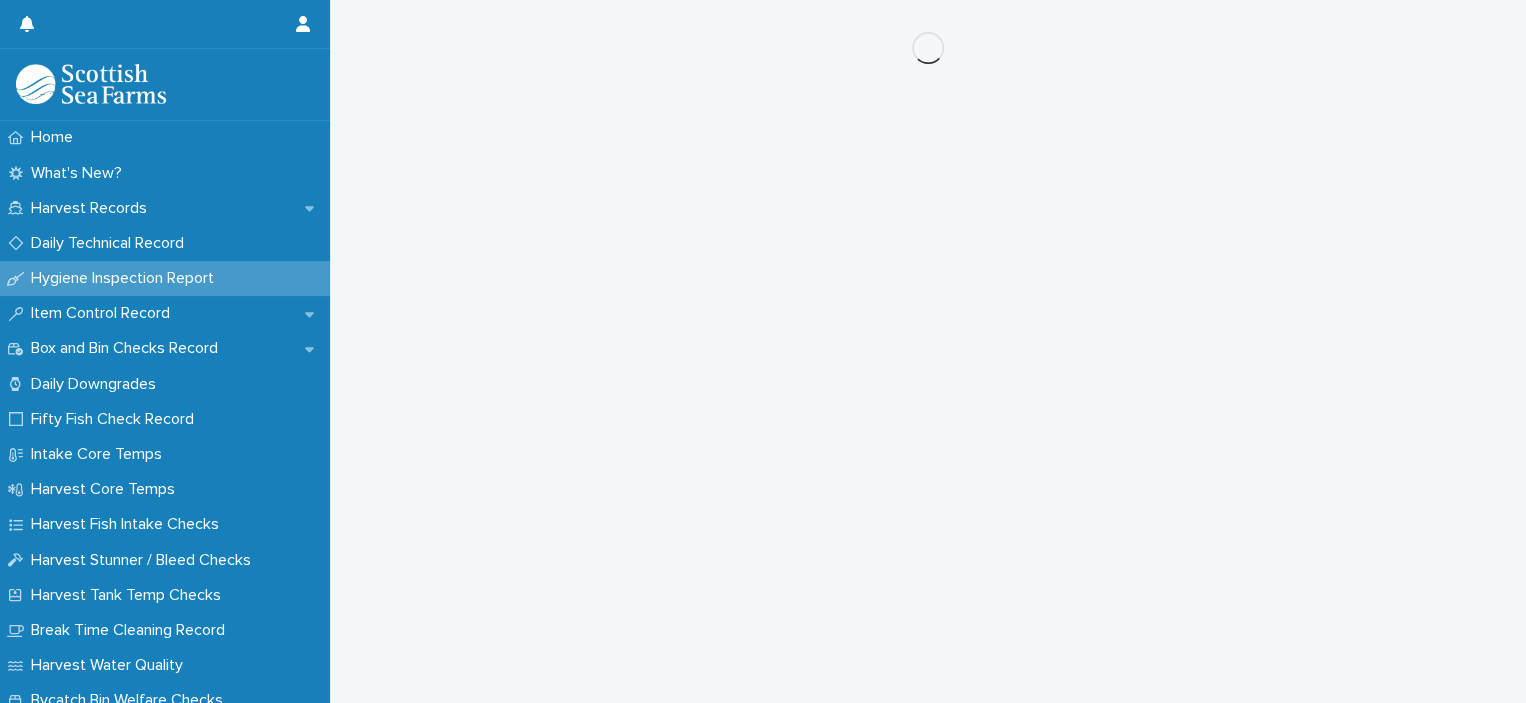 scroll, scrollTop: 0, scrollLeft: 0, axis: both 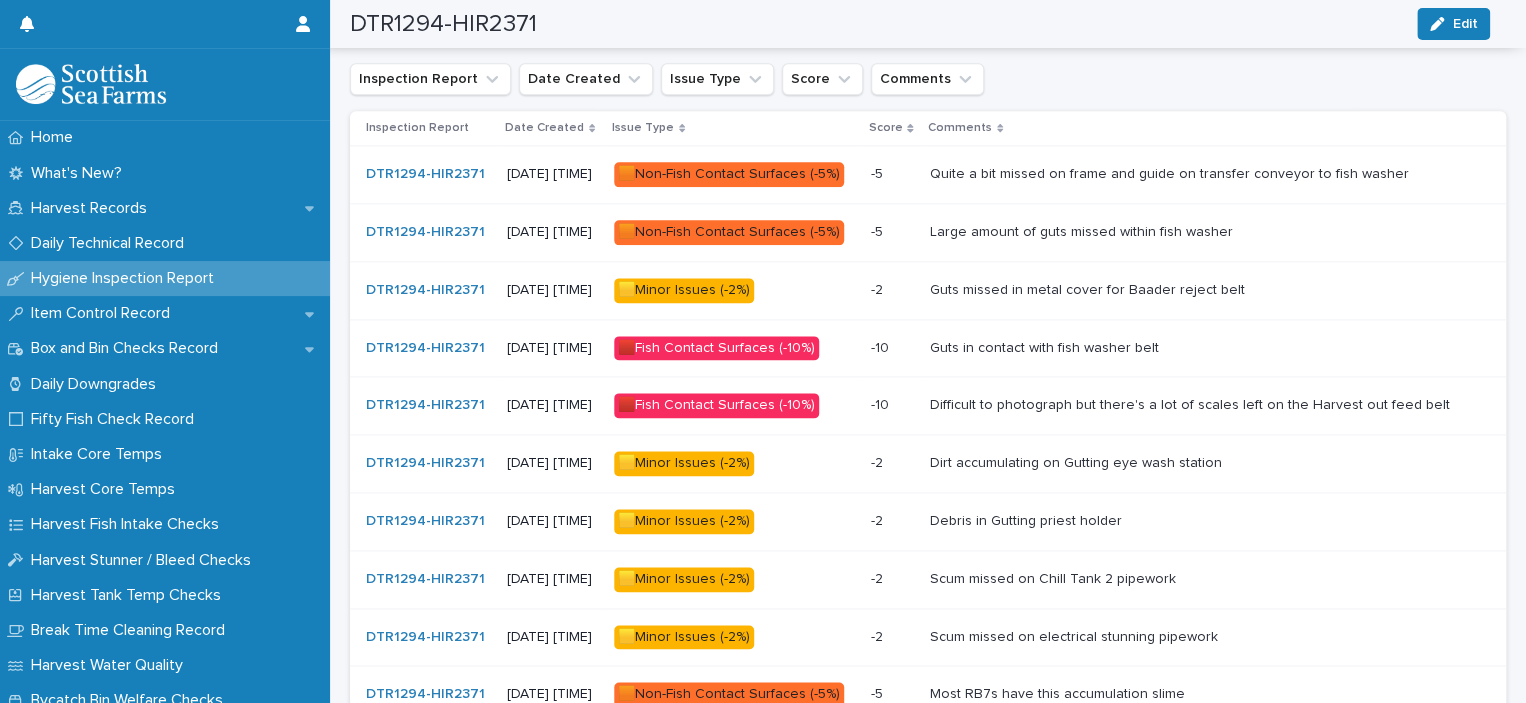 click on "🟧Non-Fish Contact Surfaces (-5%)" at bounding box center [729, 174] 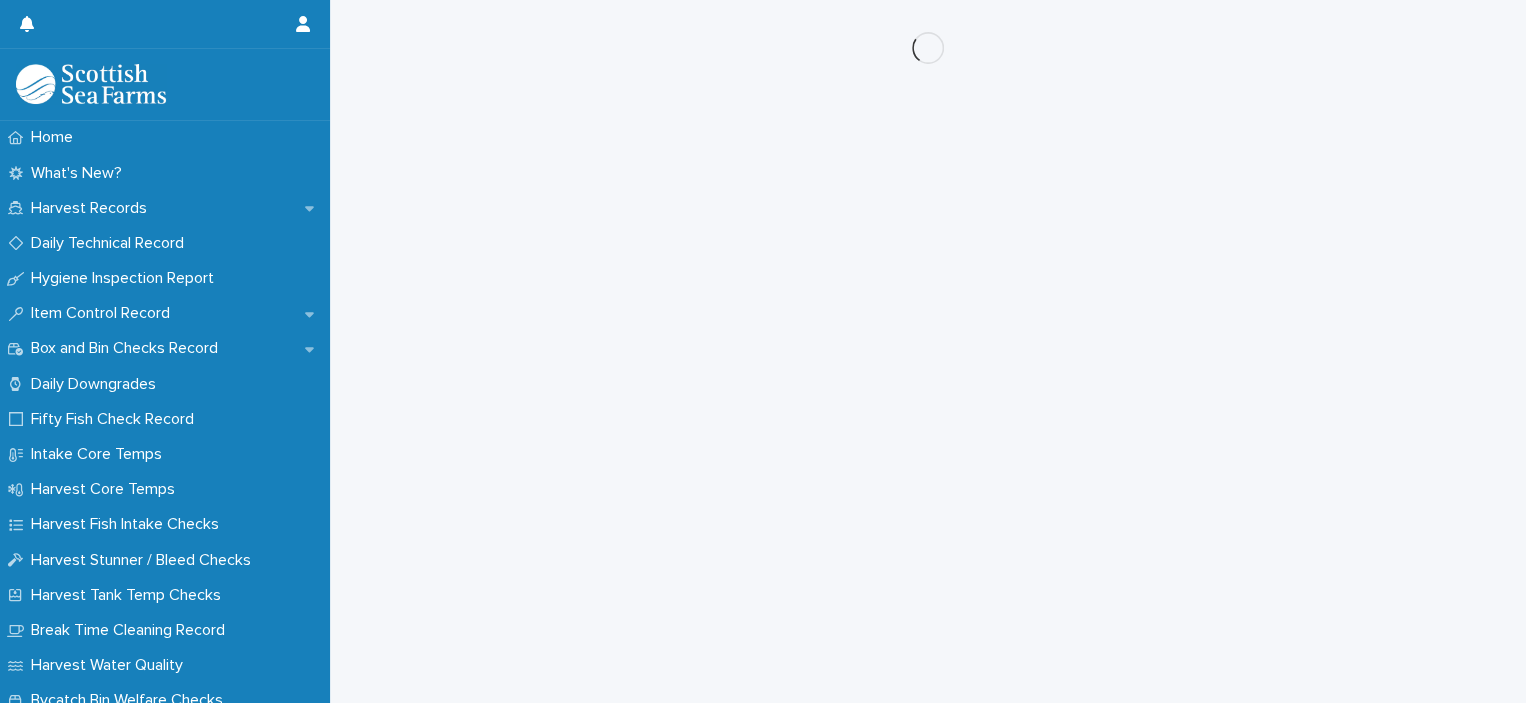 scroll, scrollTop: 0, scrollLeft: 0, axis: both 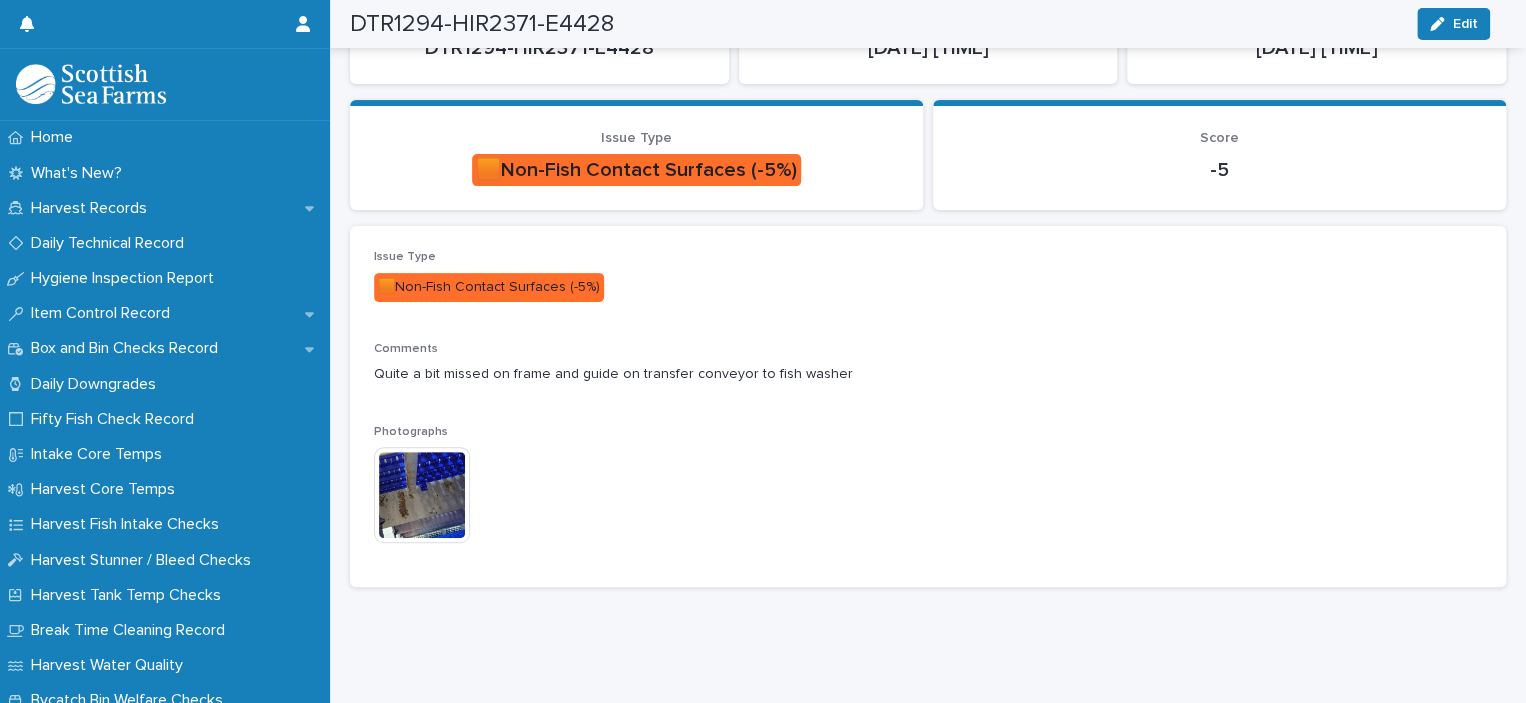 click at bounding box center (422, 495) 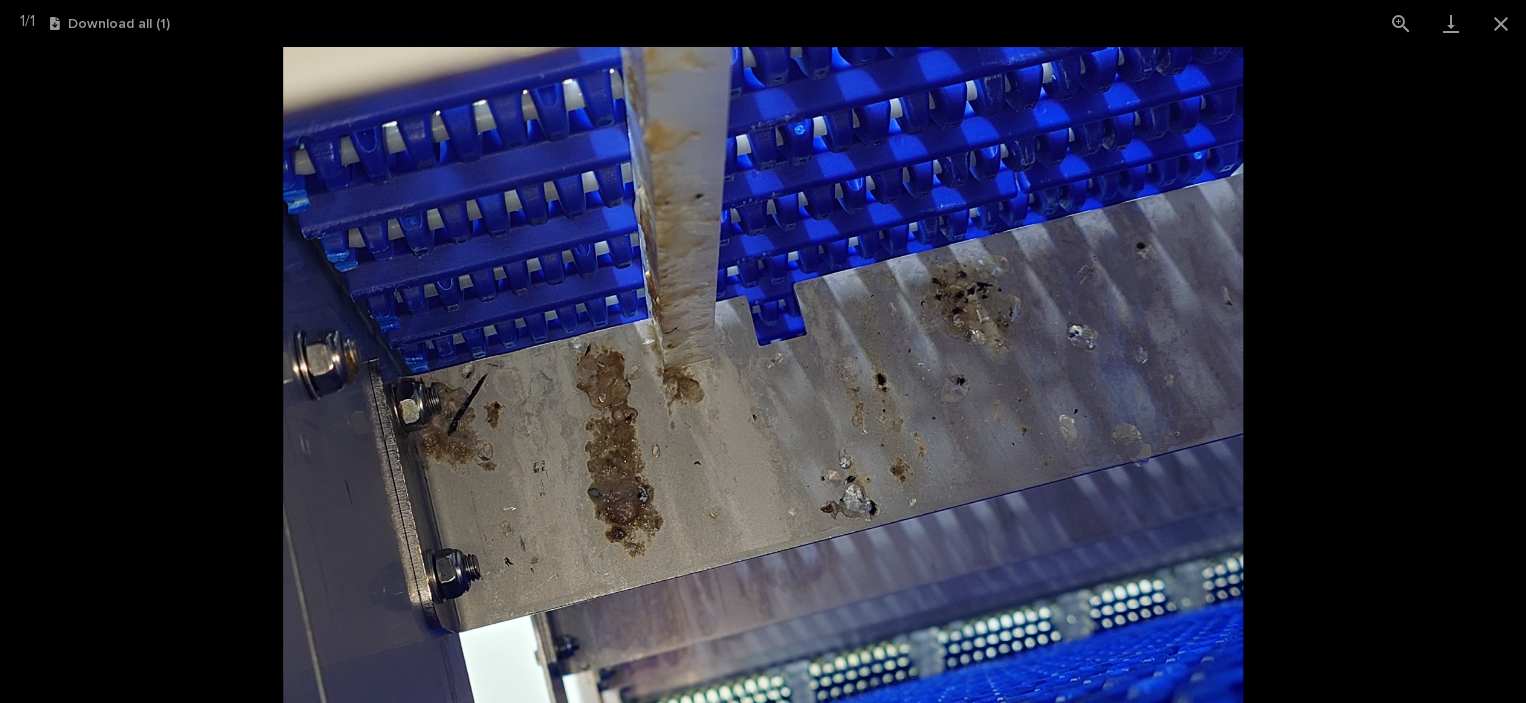 scroll, scrollTop: 179, scrollLeft: 0, axis: vertical 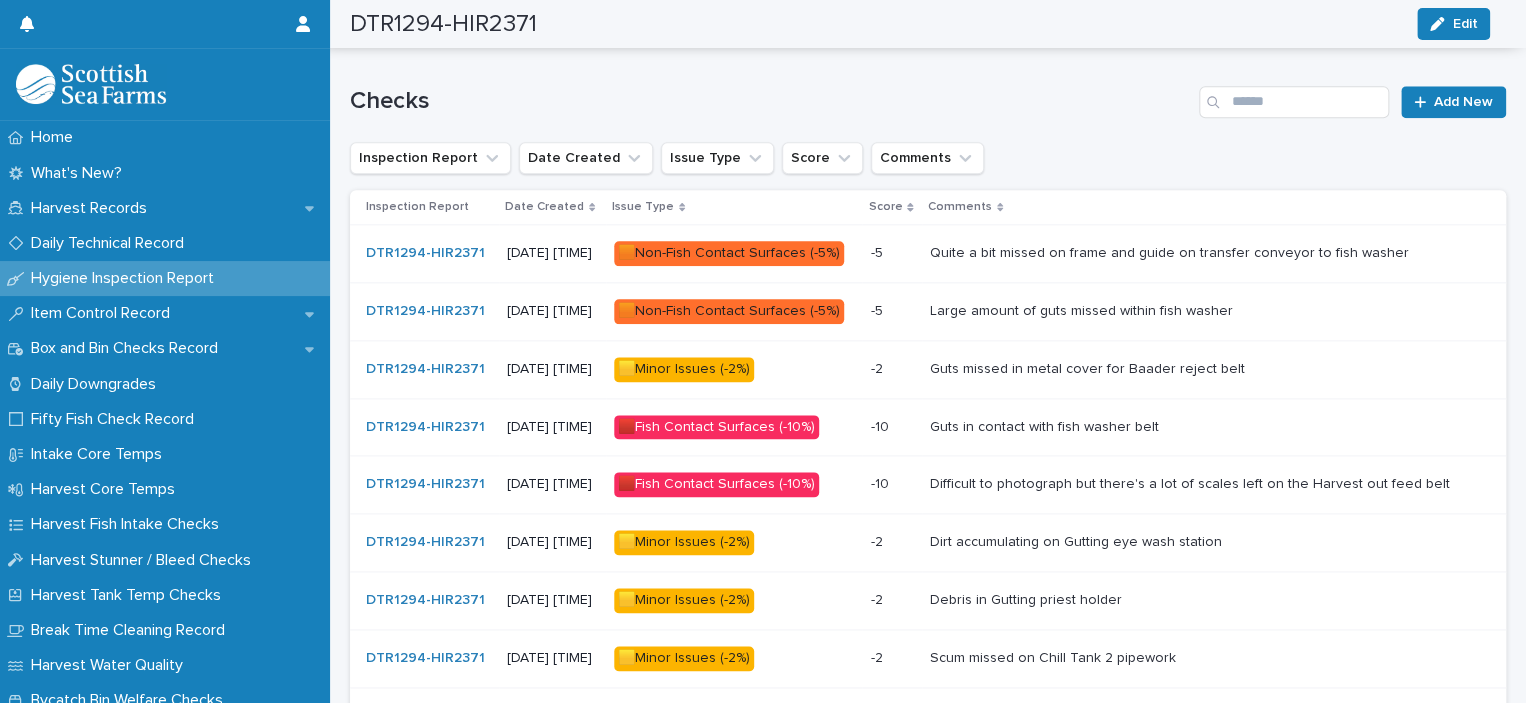 click on "🟧Non-Fish Contact Surfaces (-5%)" at bounding box center [729, 311] 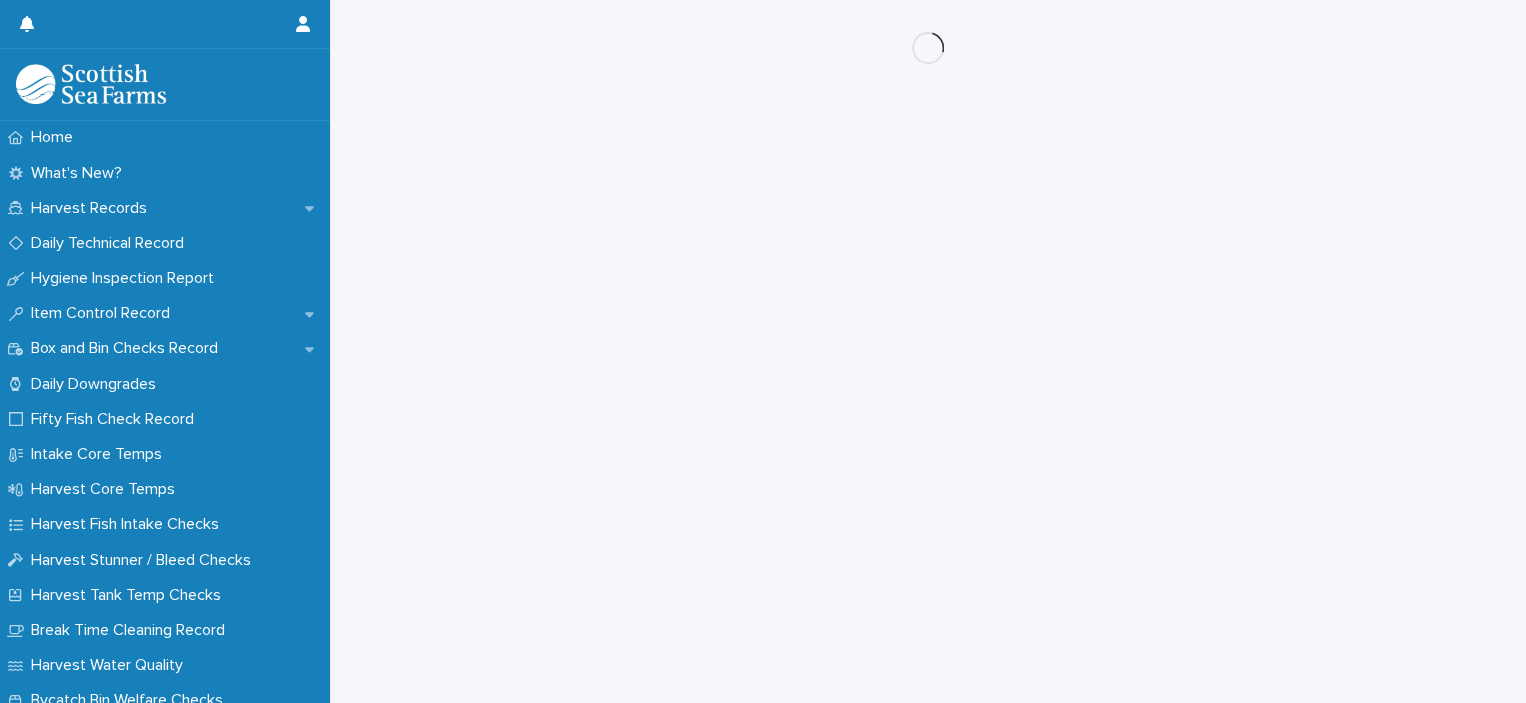 scroll, scrollTop: 0, scrollLeft: 0, axis: both 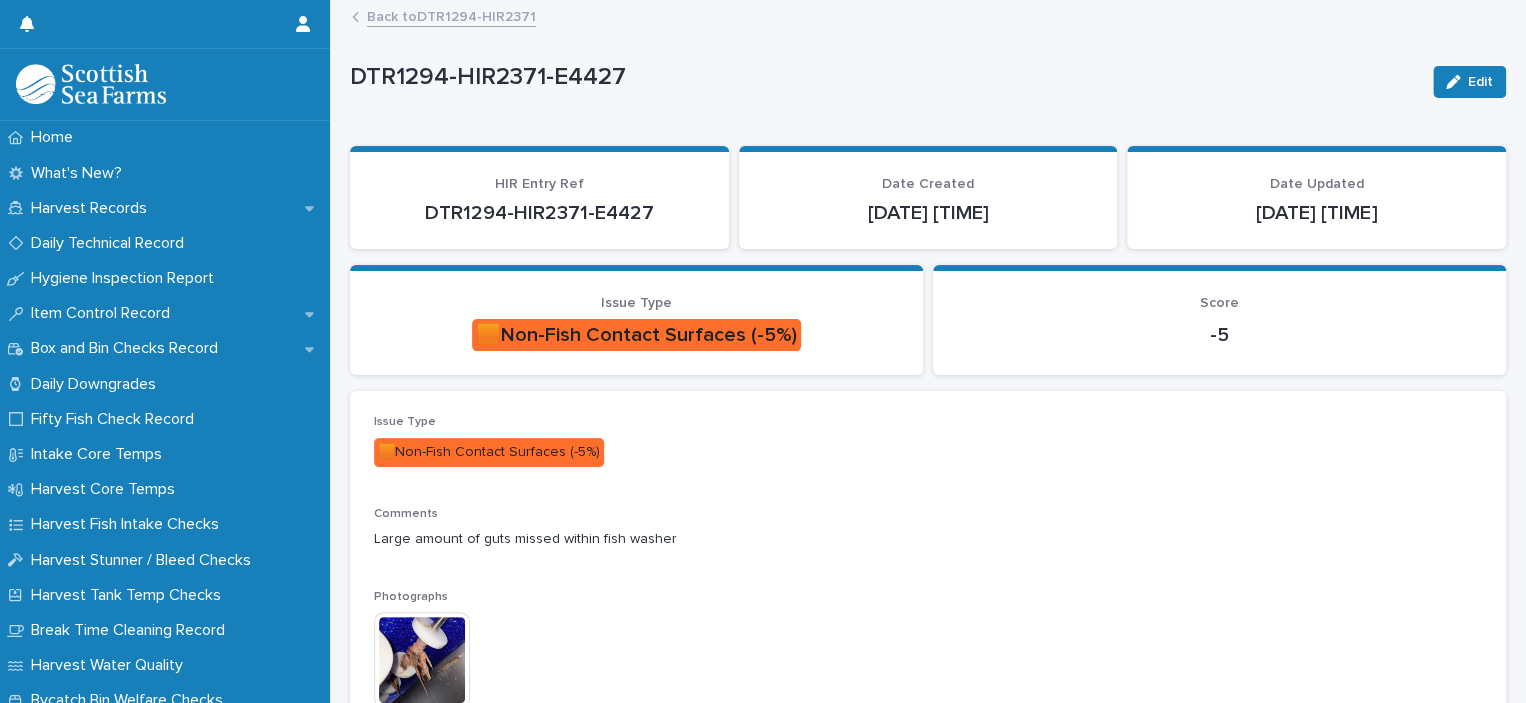 click at bounding box center (422, 660) 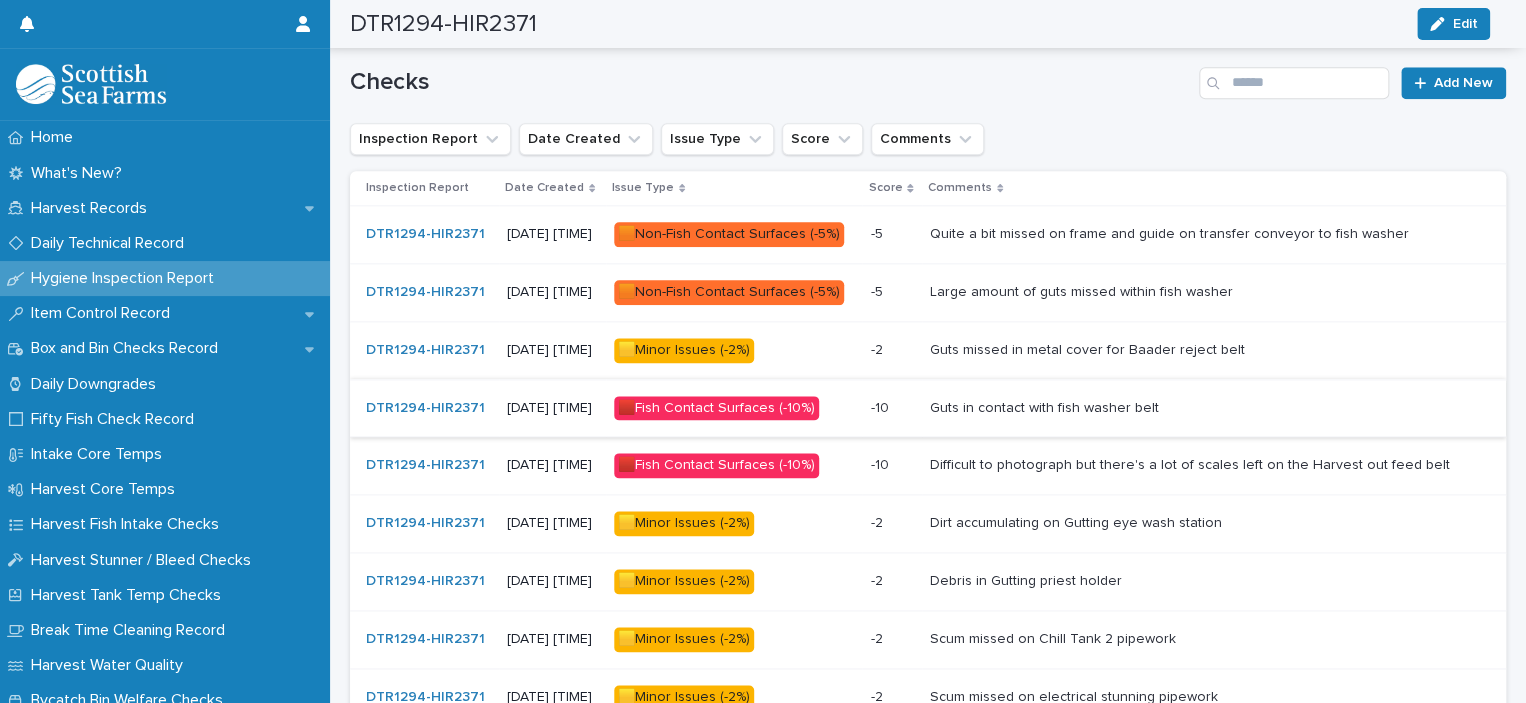 scroll, scrollTop: 1112, scrollLeft: 0, axis: vertical 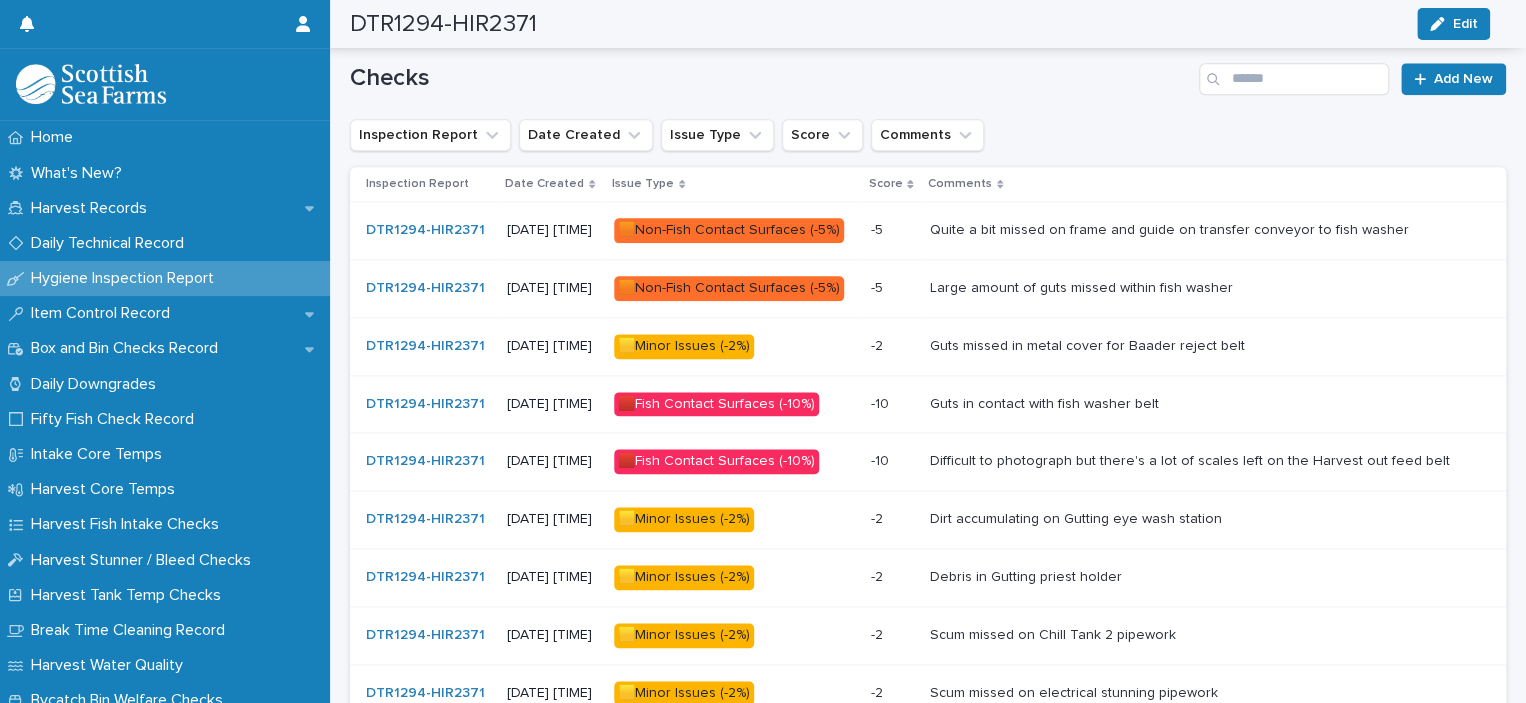click on "🟨Minor Issues (-2%)" at bounding box center [684, 346] 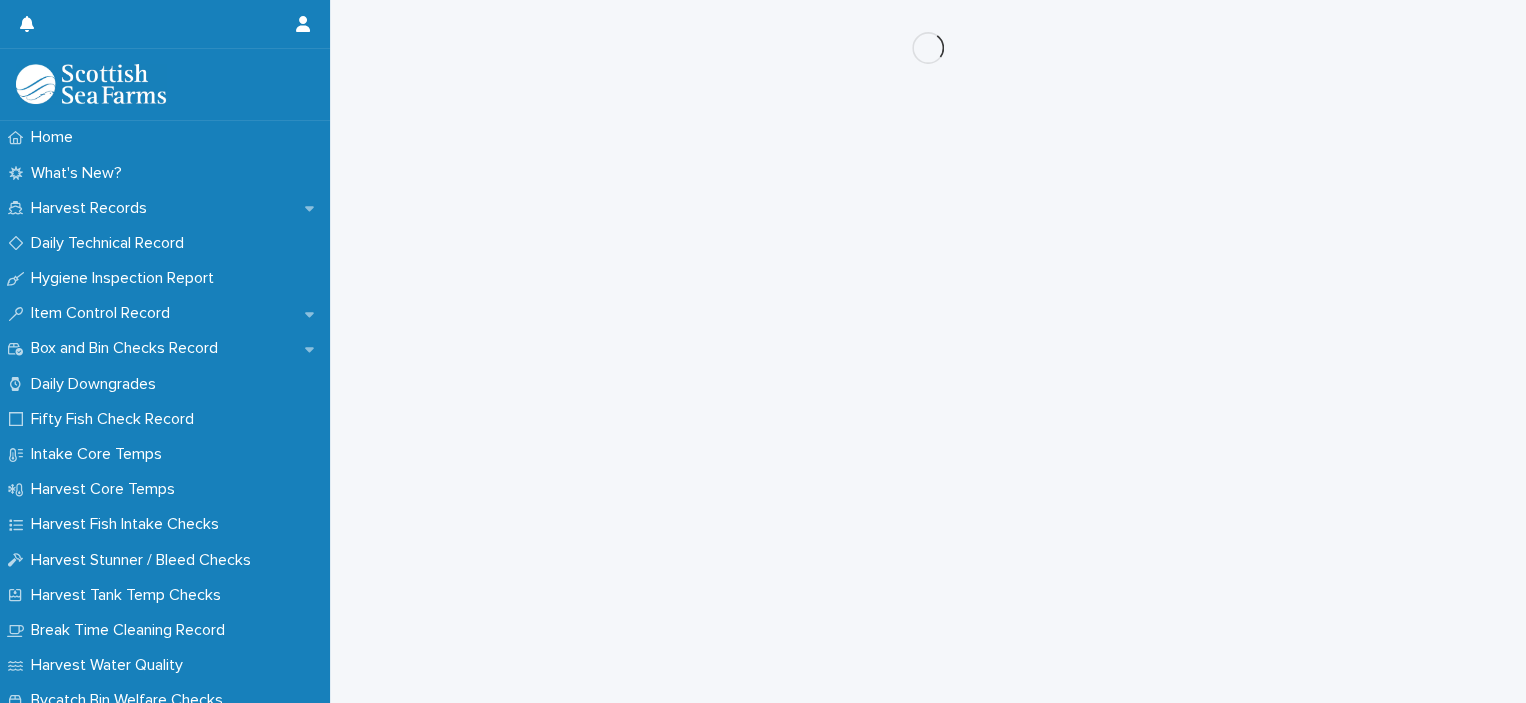 scroll, scrollTop: 0, scrollLeft: 0, axis: both 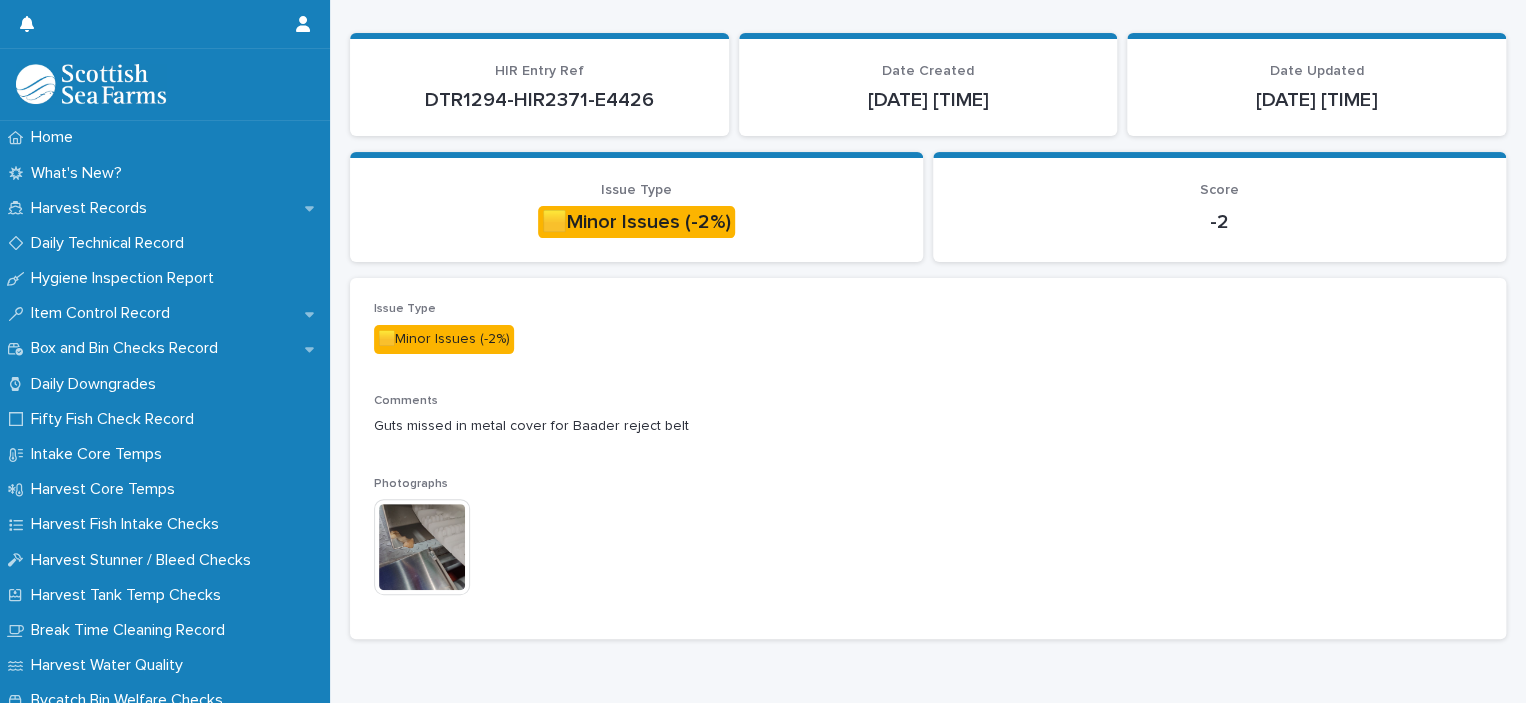 click at bounding box center (422, 547) 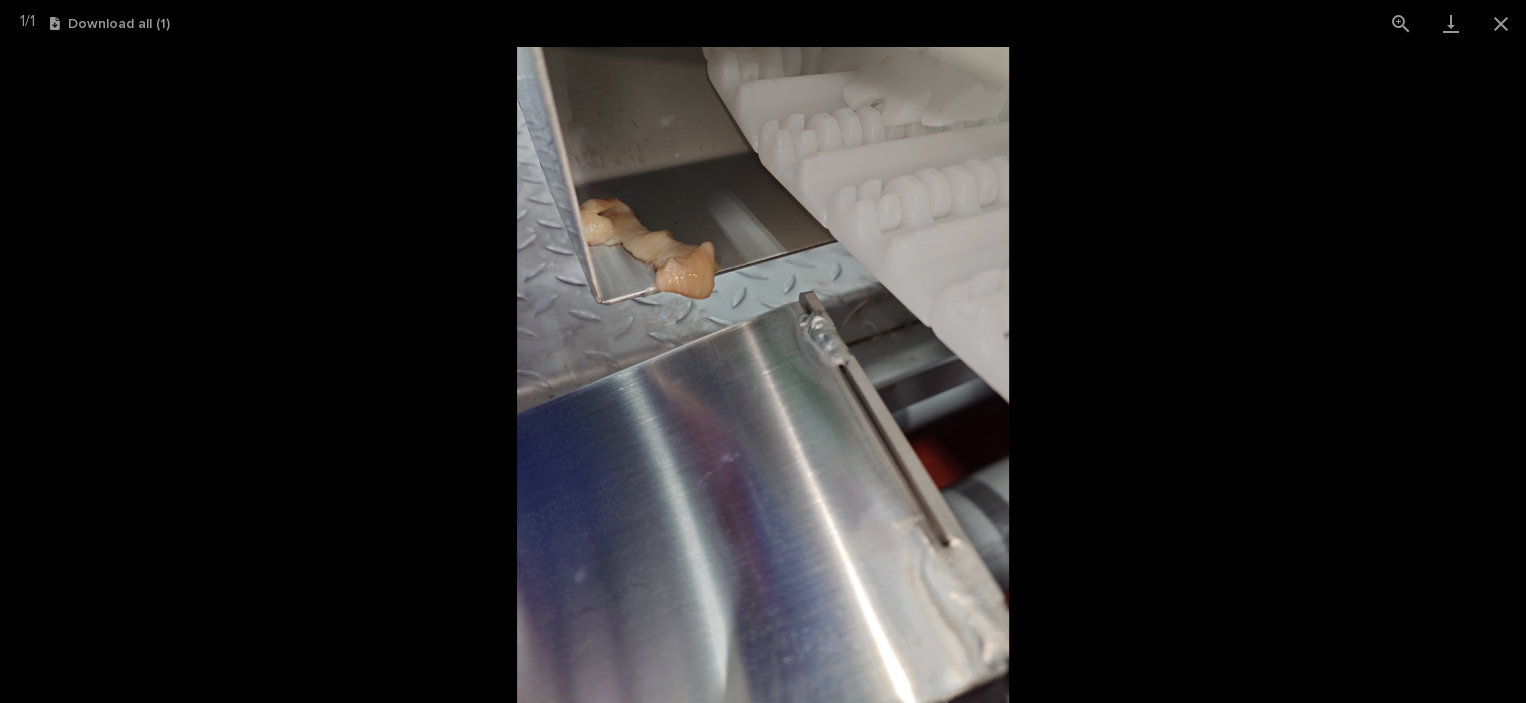 scroll, scrollTop: 114, scrollLeft: 0, axis: vertical 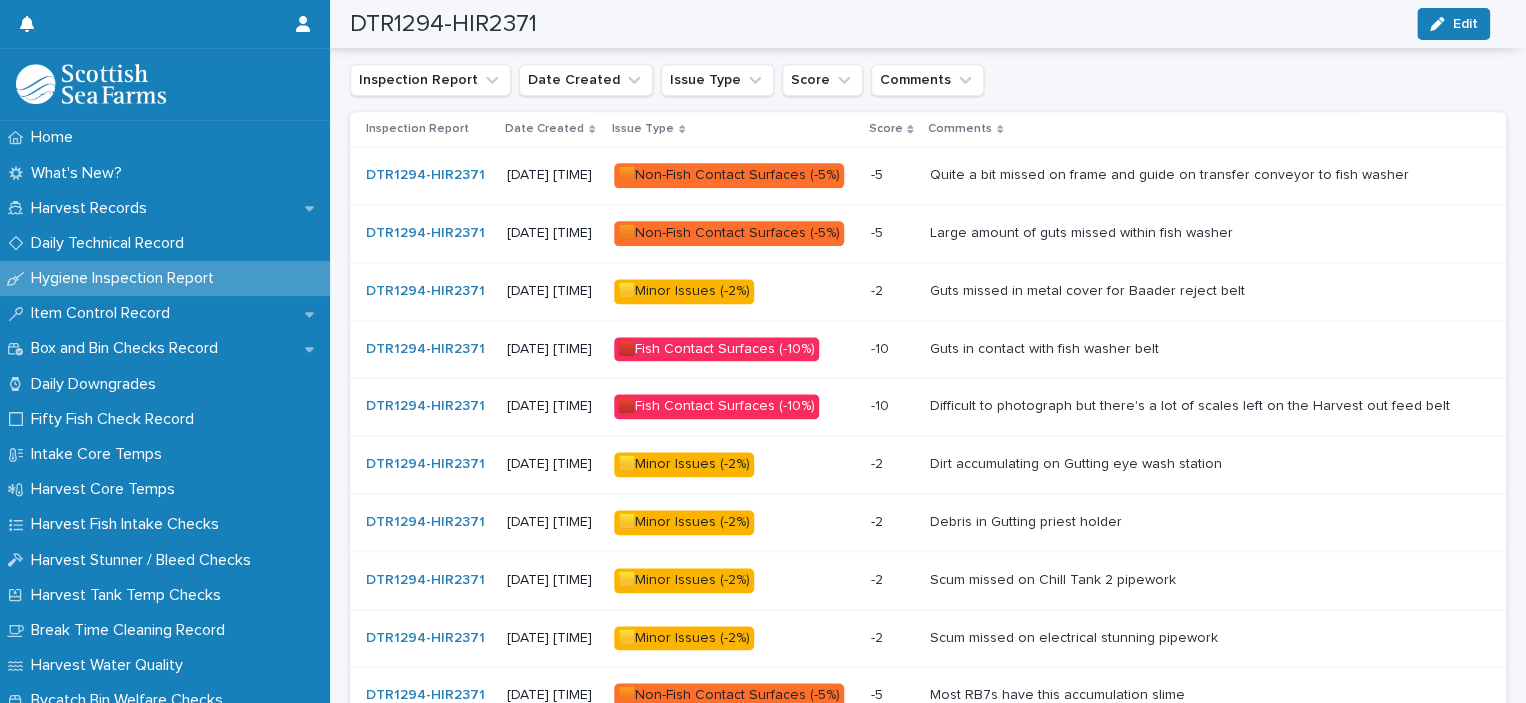 click on "🟥Fish Contact Surfaces (-10%)" at bounding box center [716, 406] 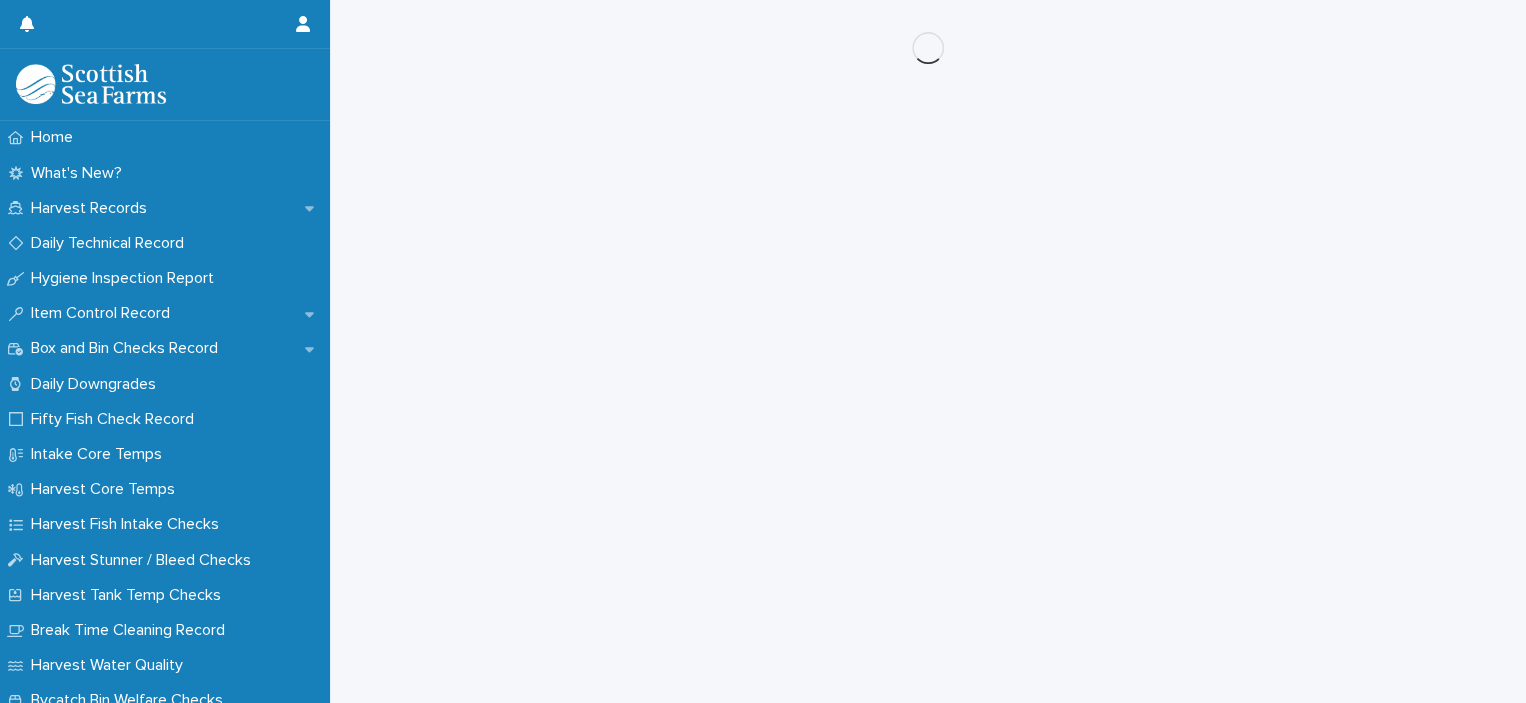 scroll, scrollTop: 0, scrollLeft: 0, axis: both 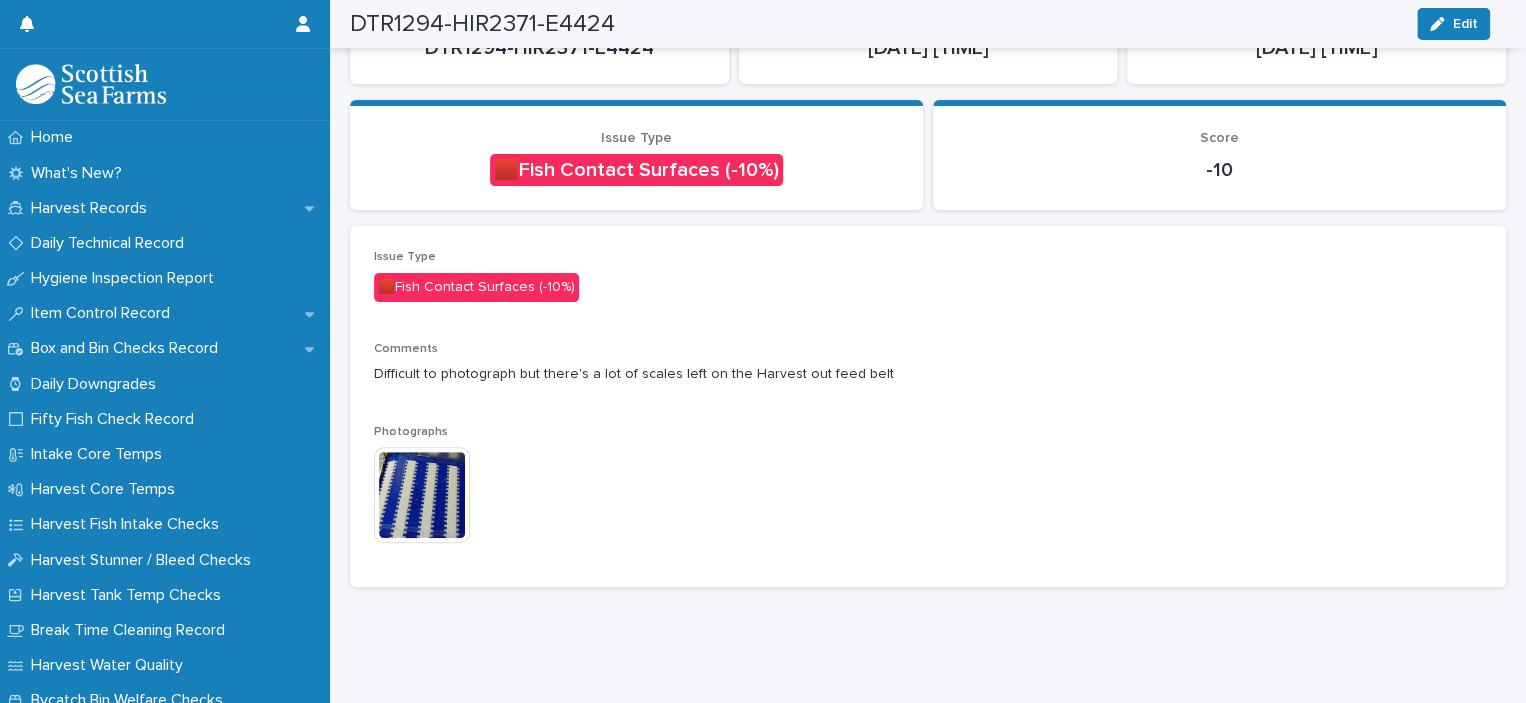 click at bounding box center (422, 495) 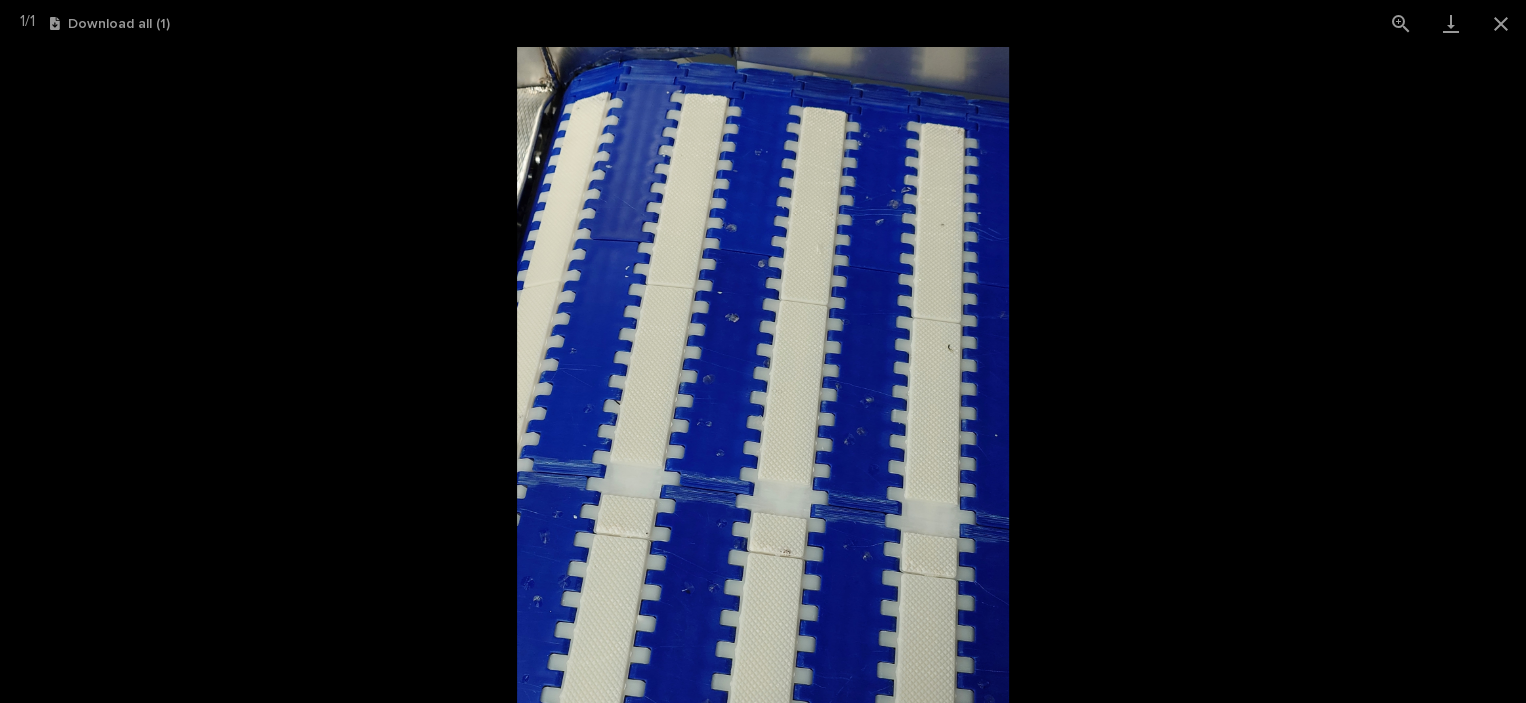 scroll, scrollTop: 170, scrollLeft: 0, axis: vertical 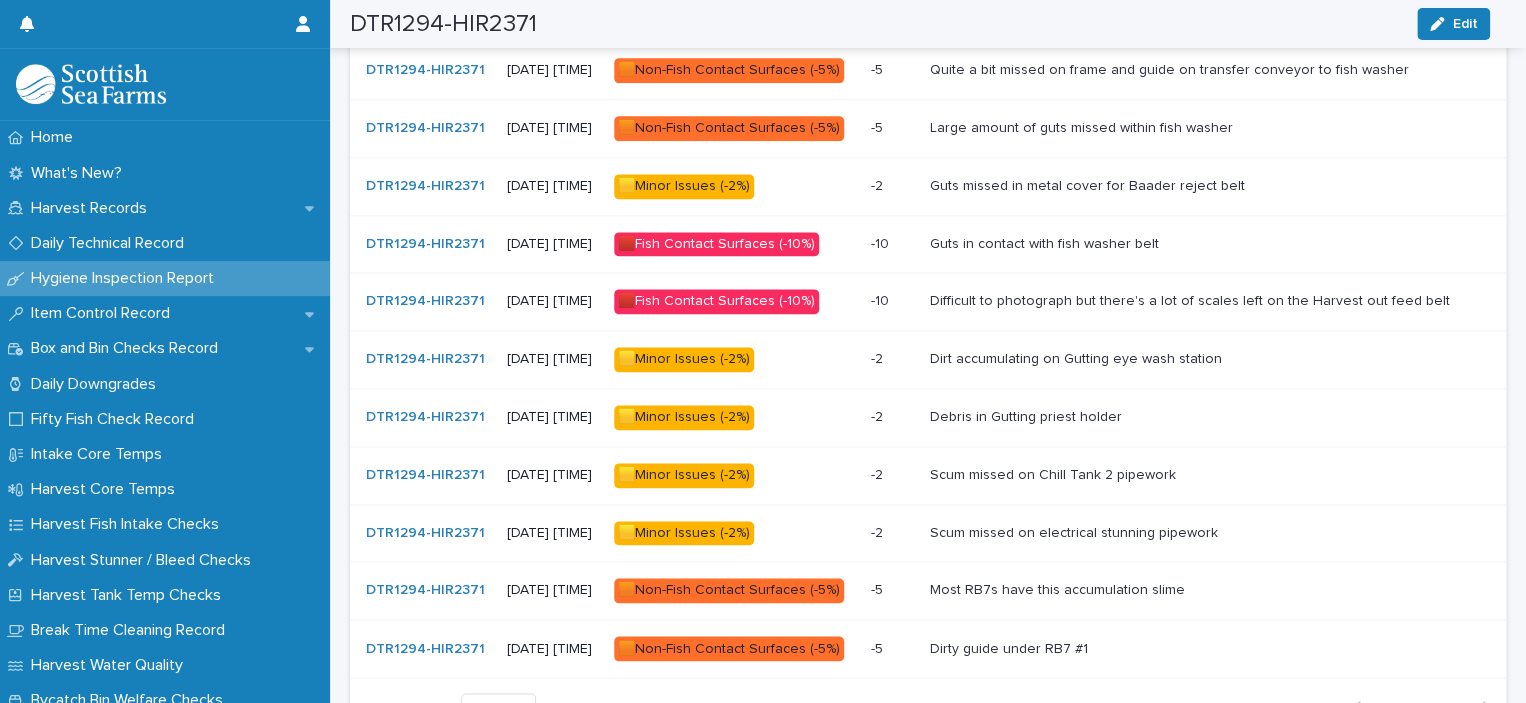 click on "🟨Minor Issues (-2%)" at bounding box center [684, 359] 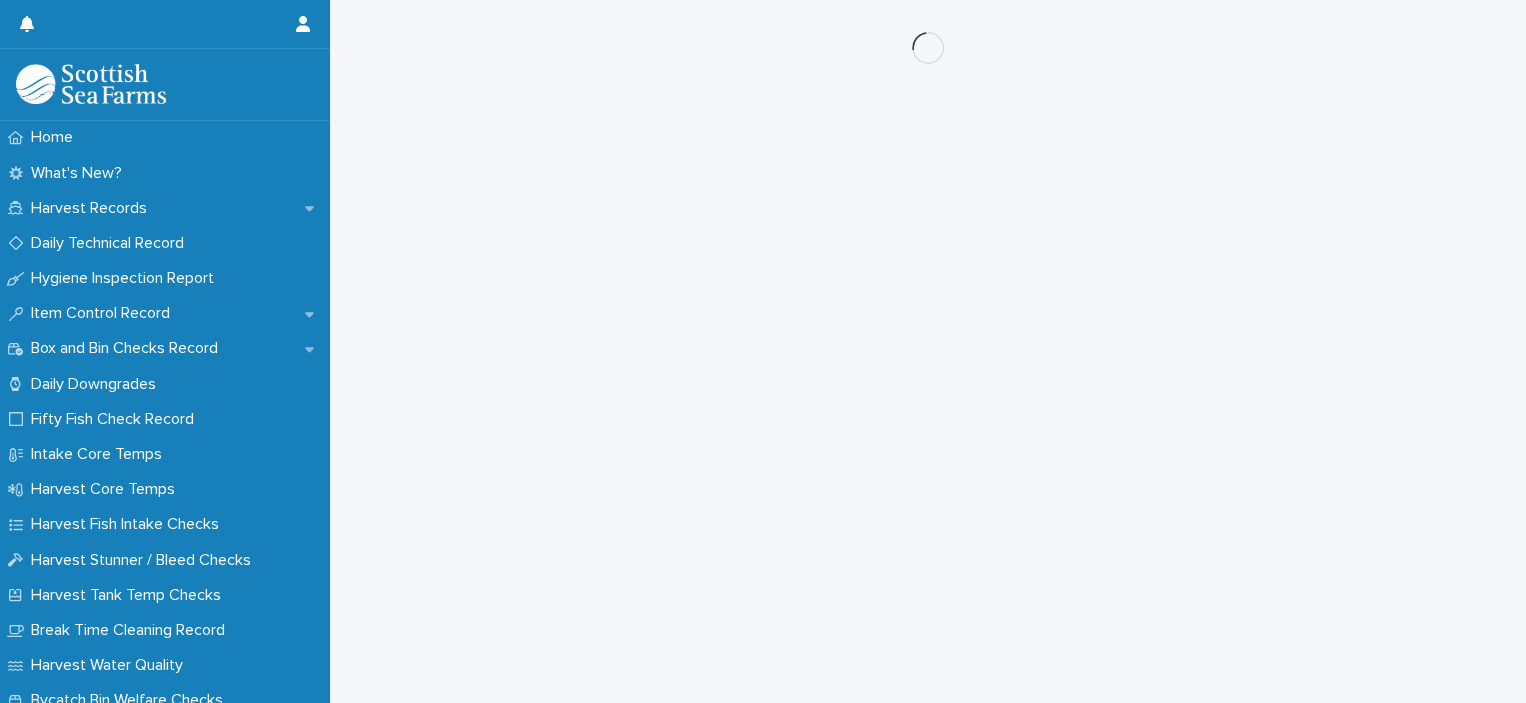 scroll, scrollTop: 0, scrollLeft: 0, axis: both 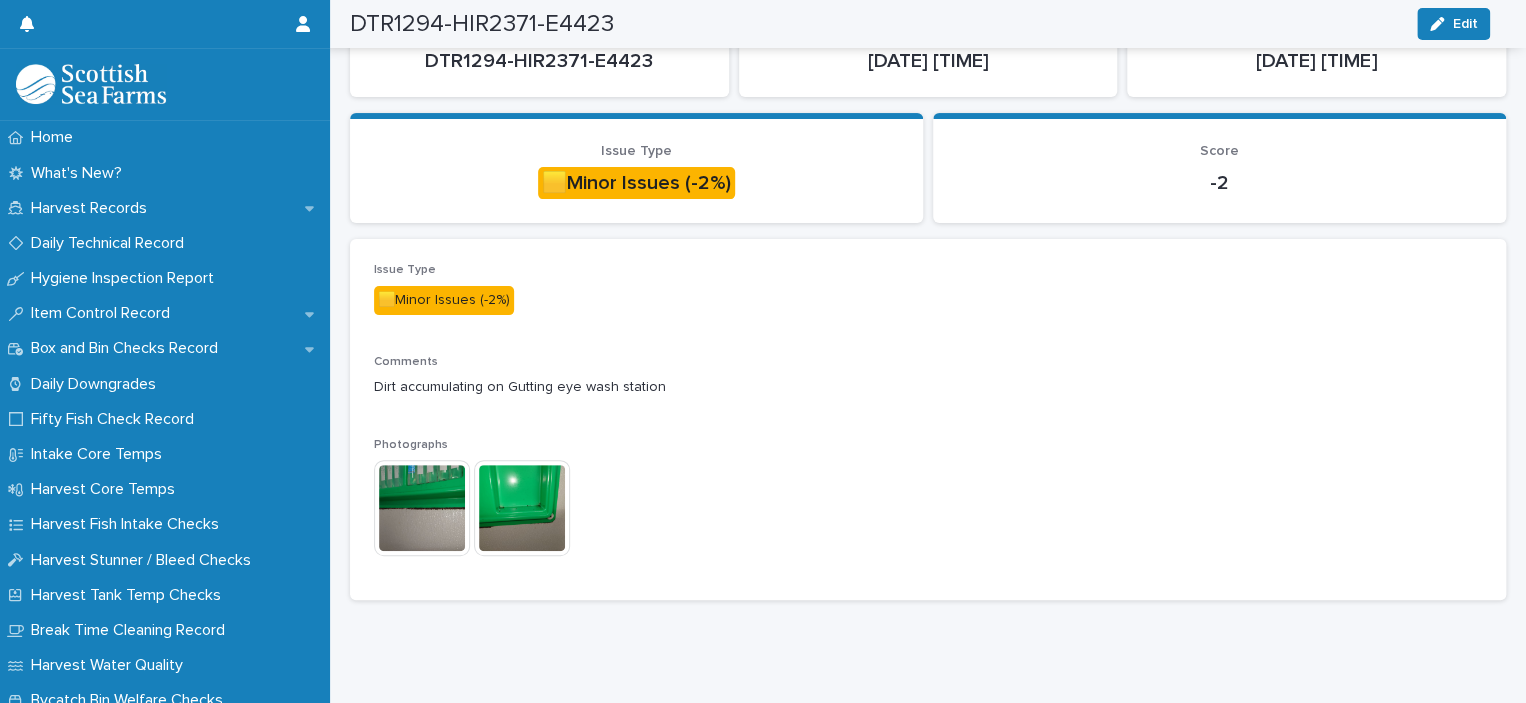click at bounding box center [422, 508] 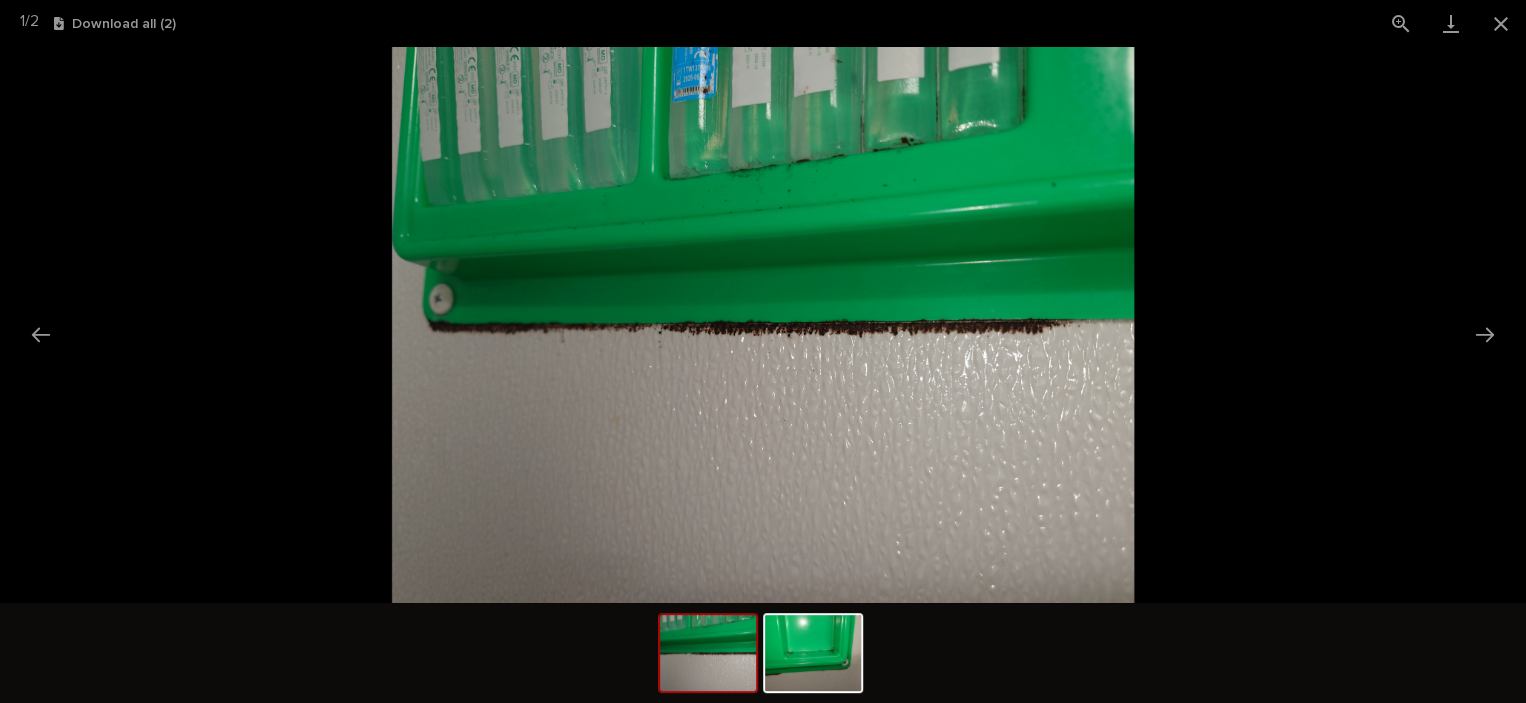 scroll, scrollTop: 152, scrollLeft: 0, axis: vertical 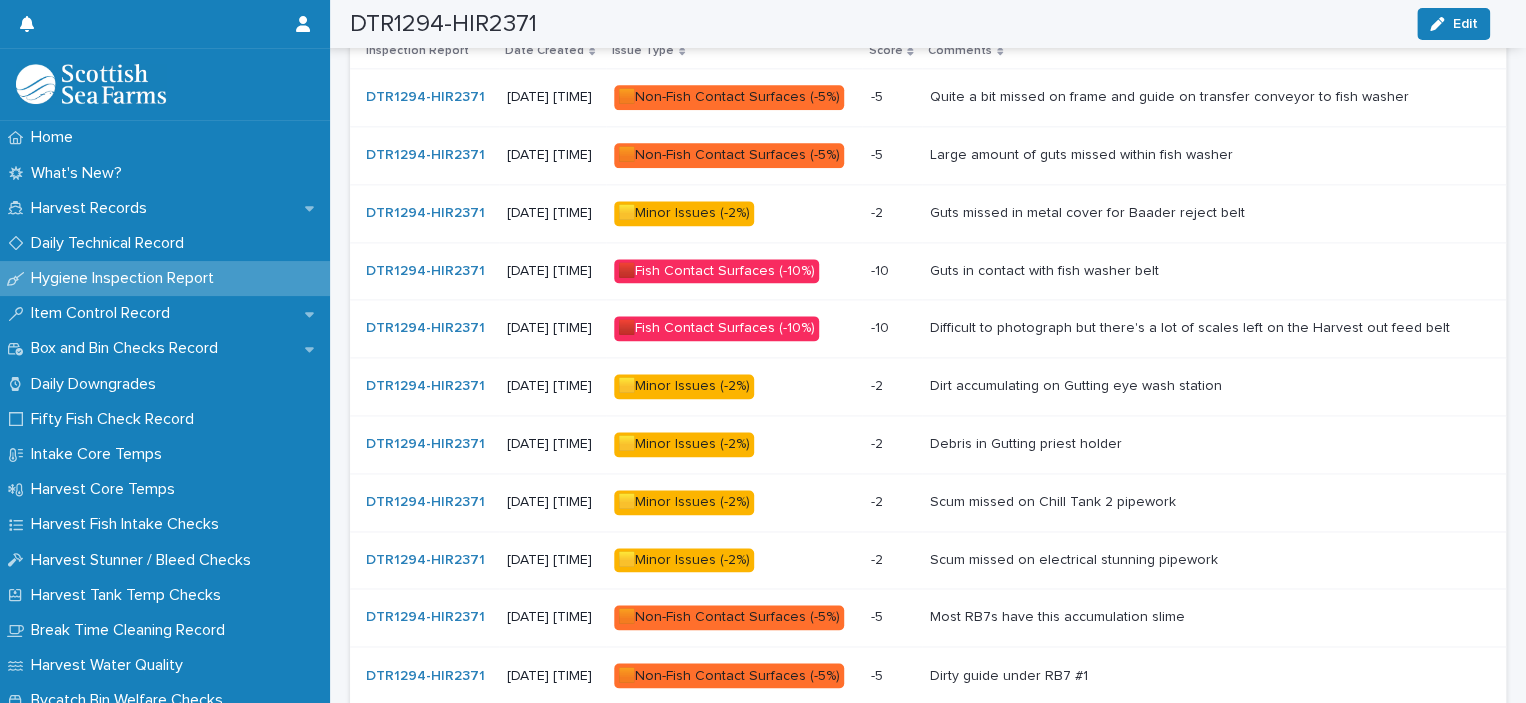 click on "🟨Minor Issues (-2%)" at bounding box center [684, 444] 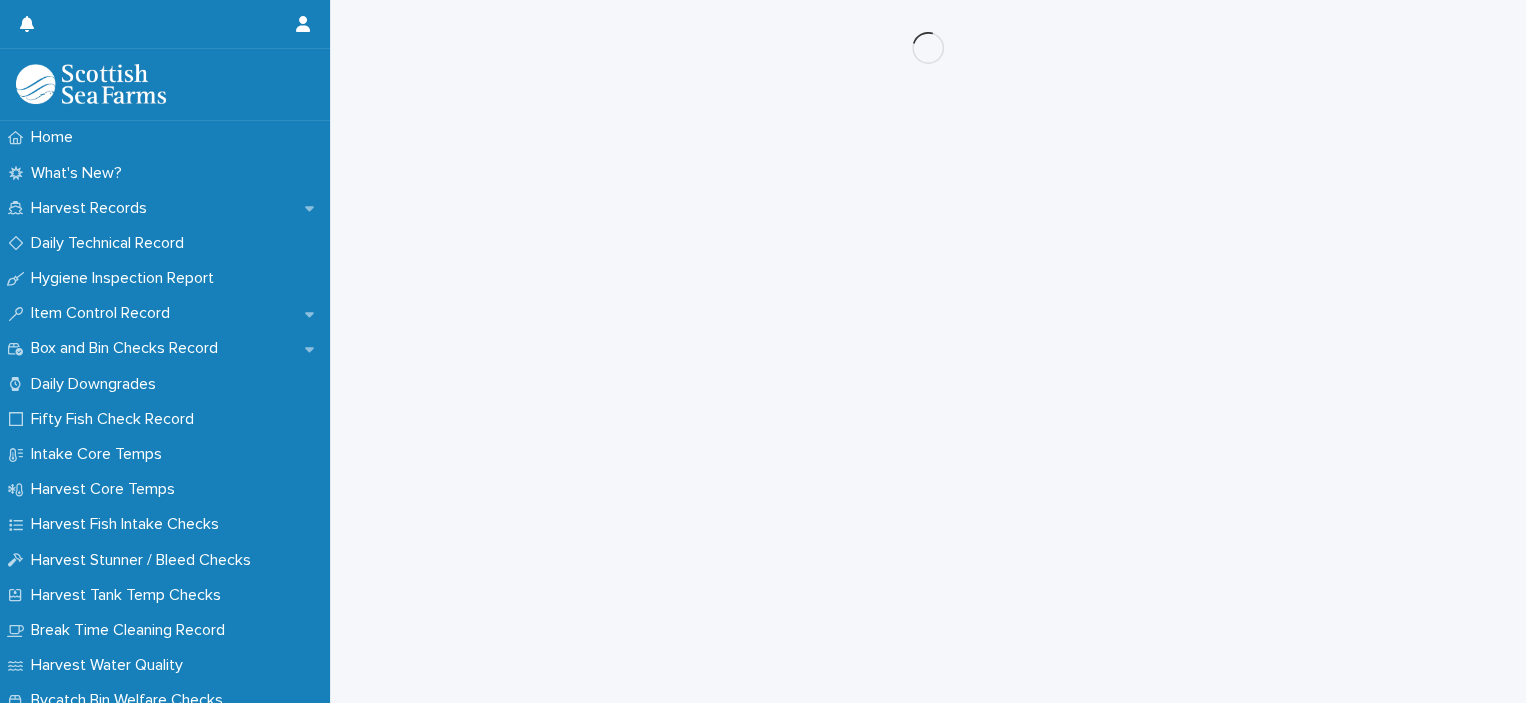 scroll, scrollTop: 0, scrollLeft: 0, axis: both 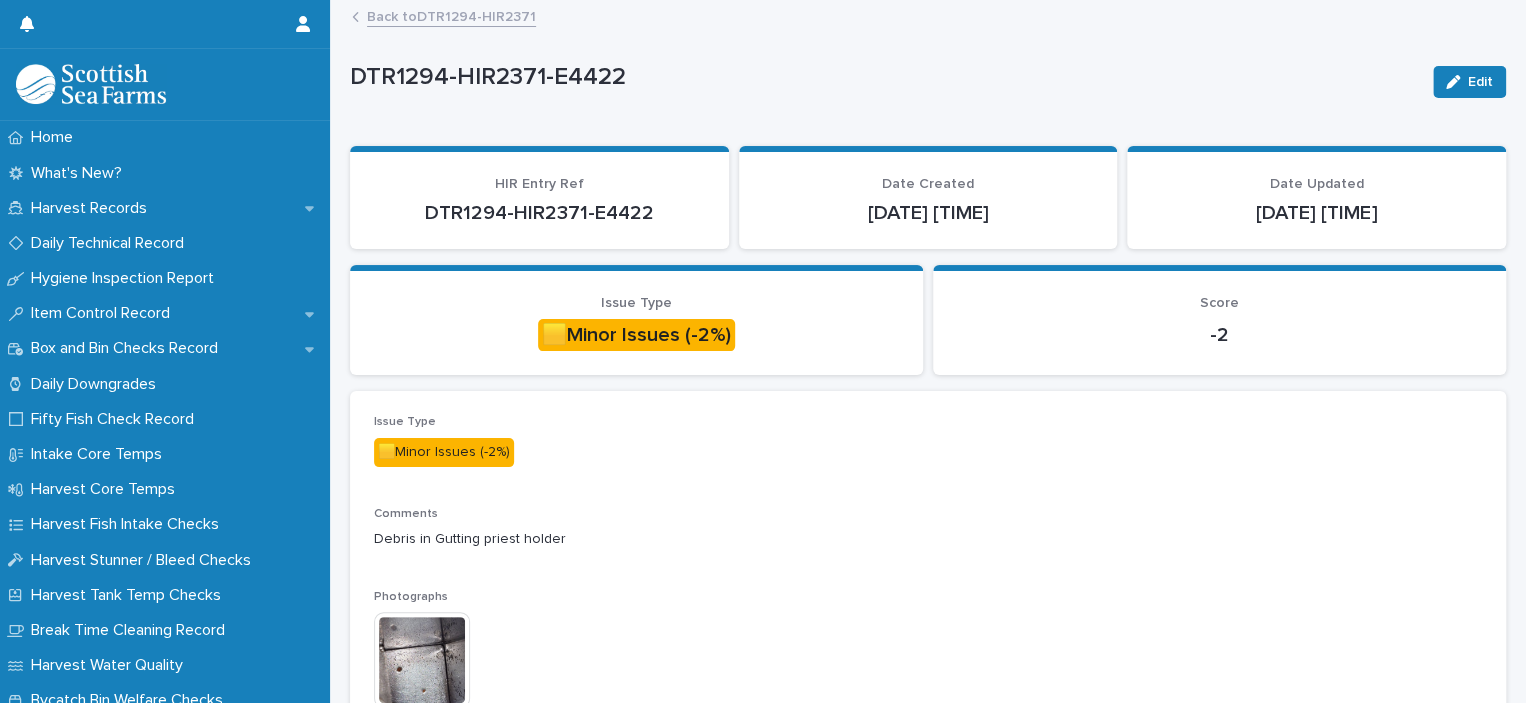 click at bounding box center [422, 660] 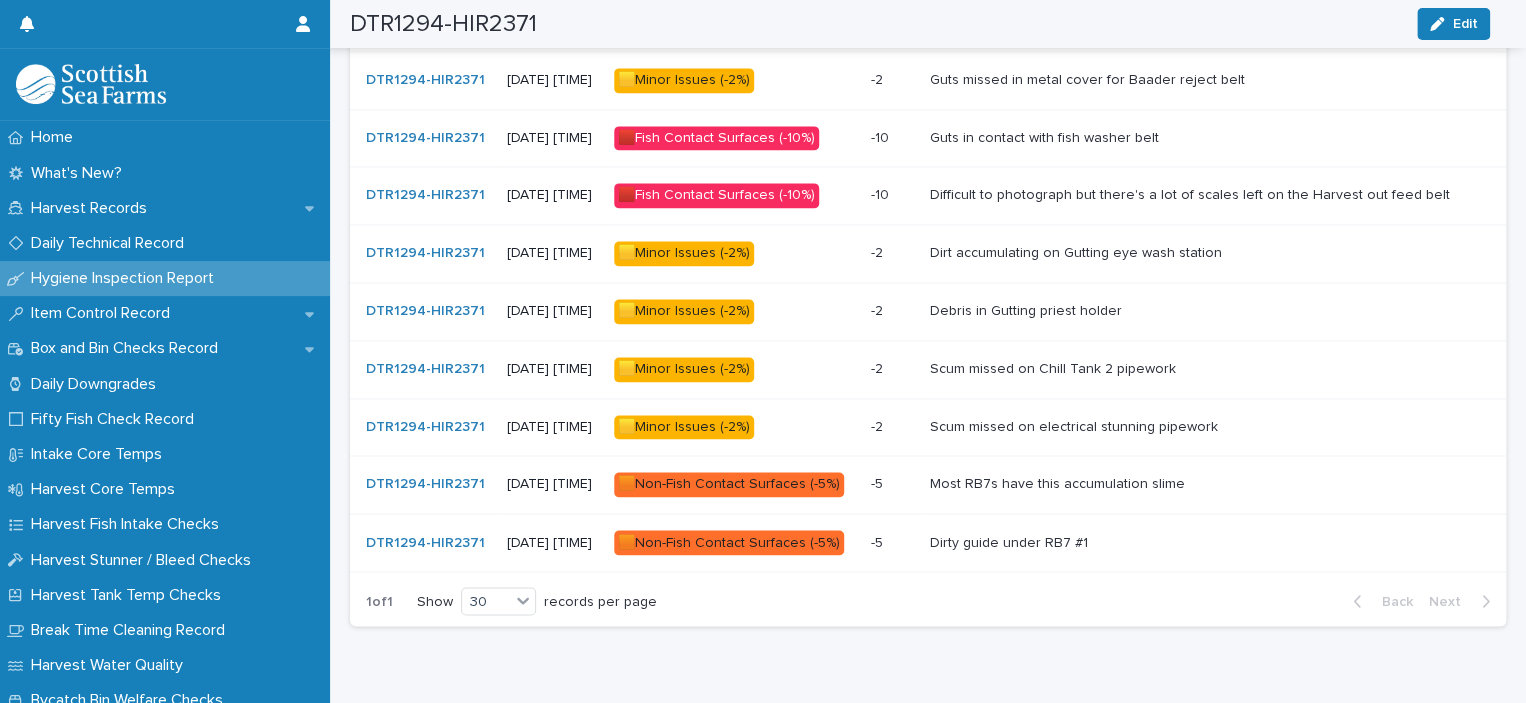 scroll, scrollTop: 1428, scrollLeft: 0, axis: vertical 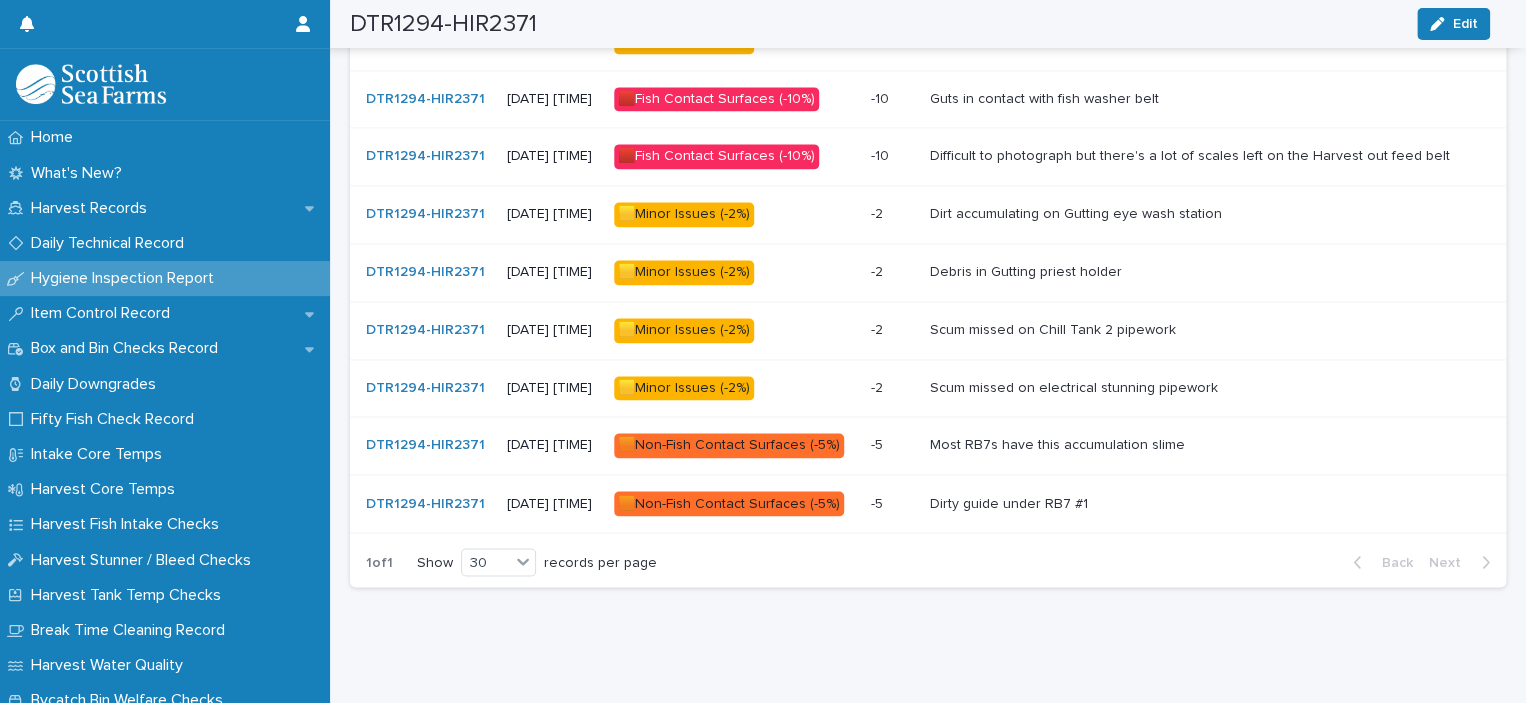 click on "🟨Minor Issues (-2%)" at bounding box center [684, 330] 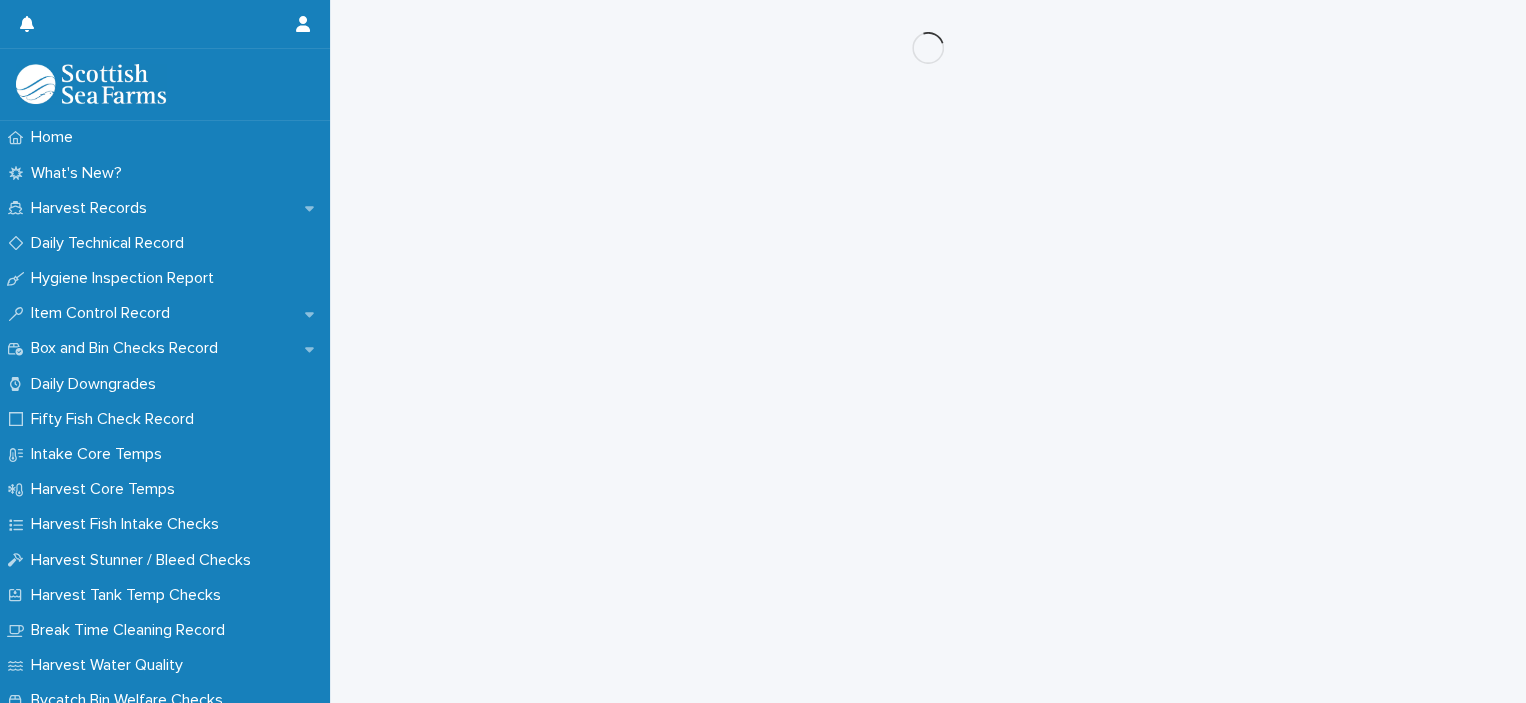 scroll, scrollTop: 0, scrollLeft: 0, axis: both 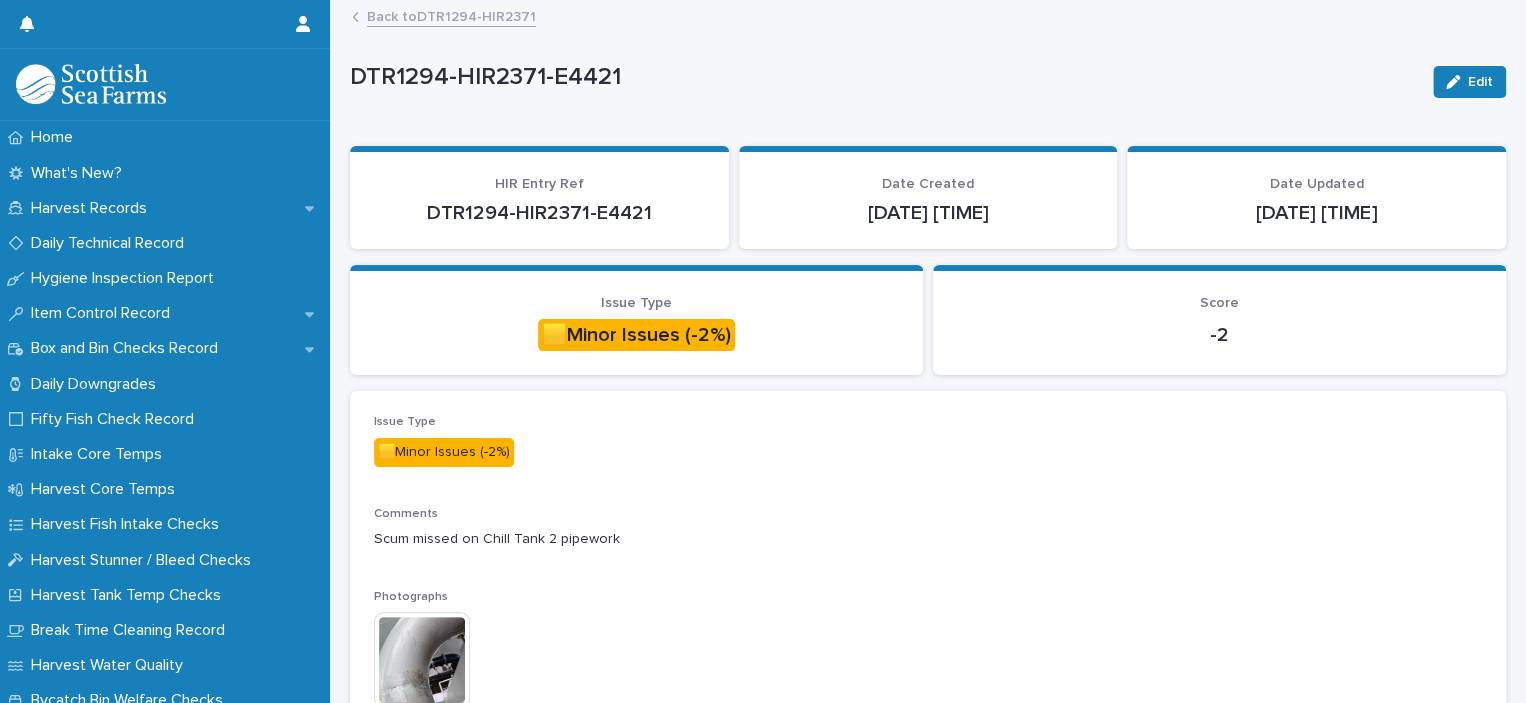 click at bounding box center (422, 660) 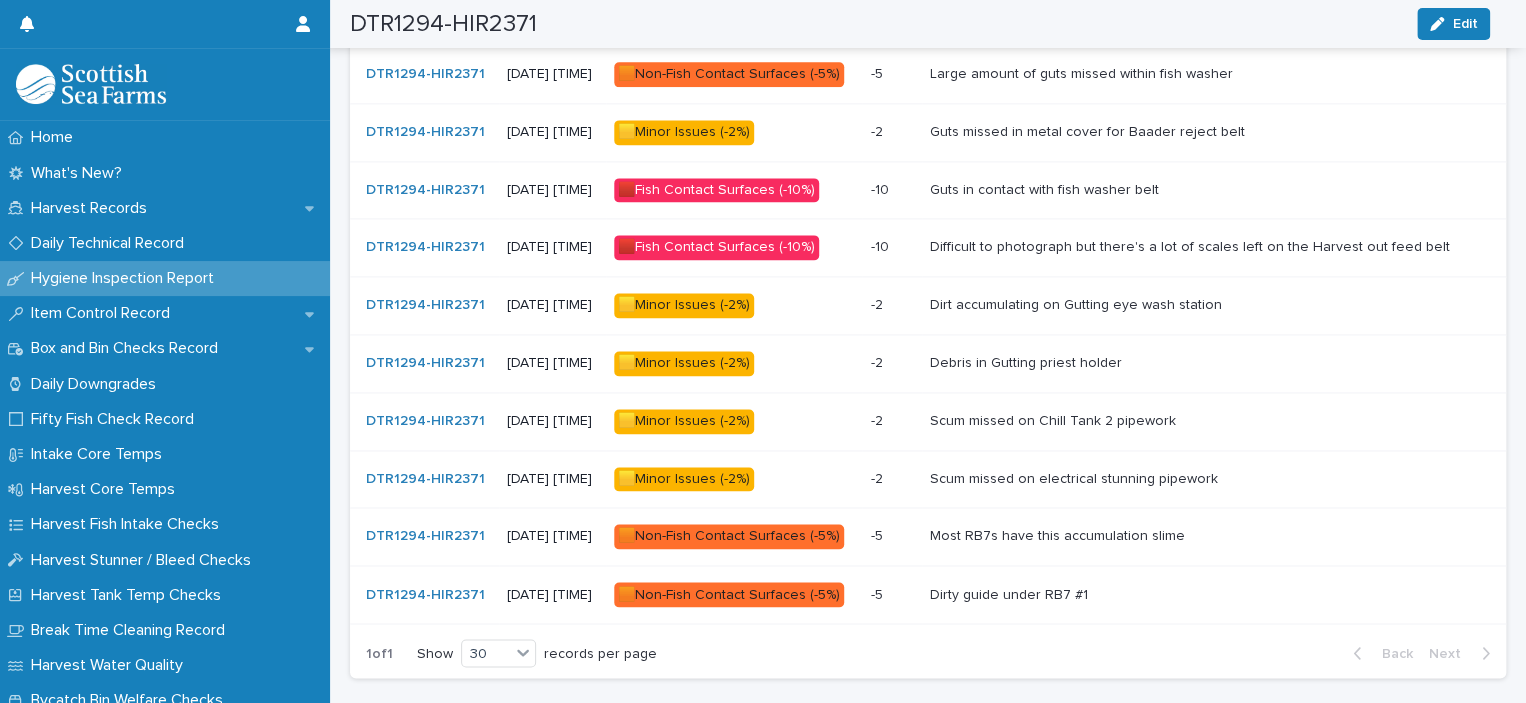 scroll, scrollTop: 1339, scrollLeft: 0, axis: vertical 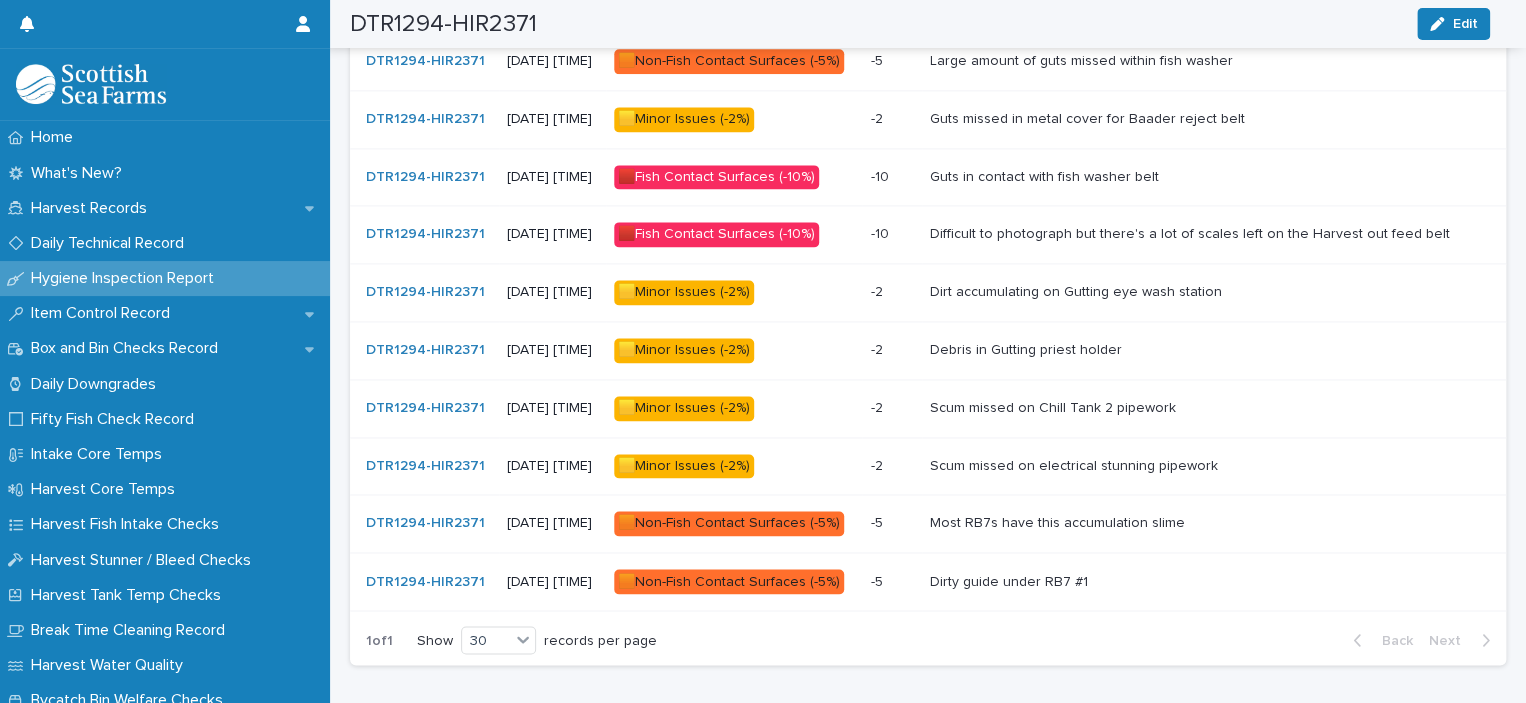 click on "🟧Non-Fish Contact Surfaces (-5%)" at bounding box center (729, 523) 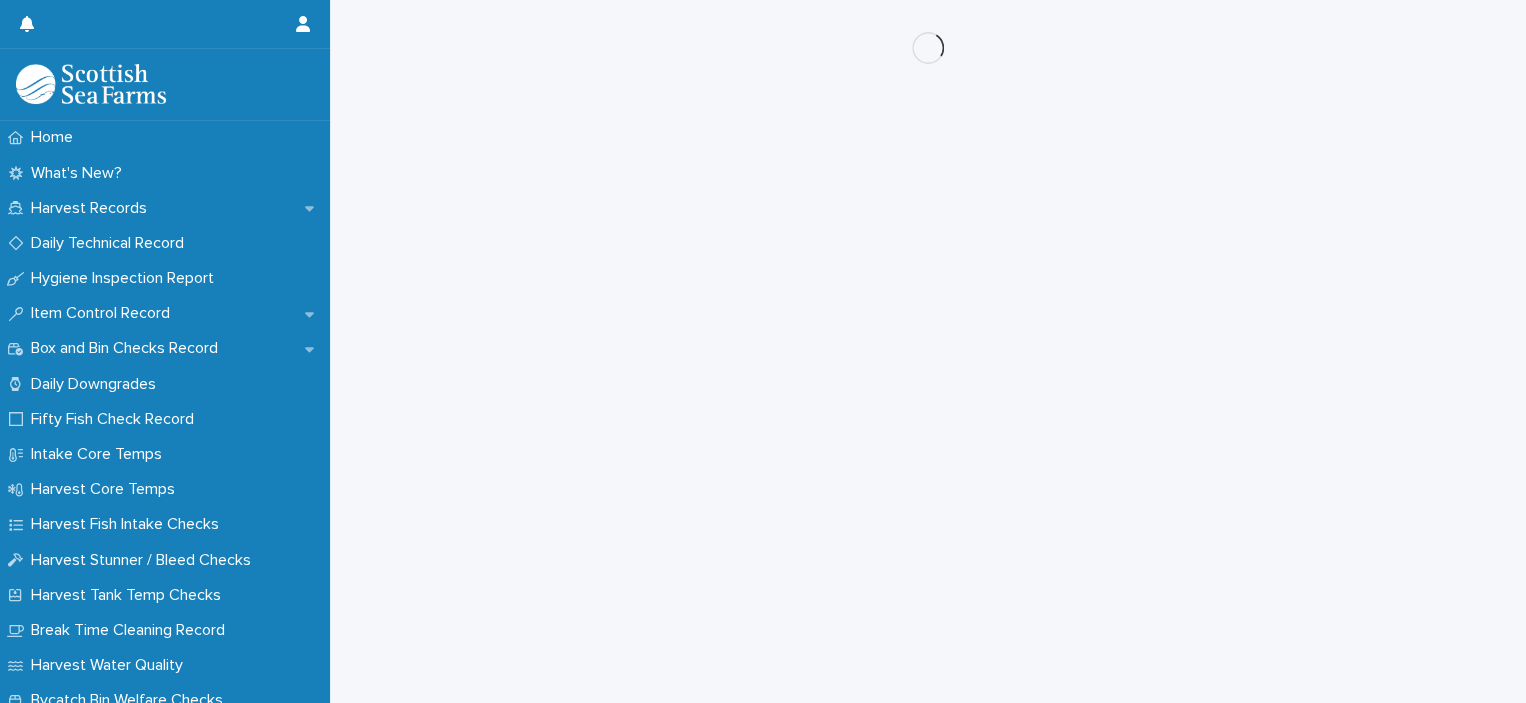 scroll, scrollTop: 0, scrollLeft: 0, axis: both 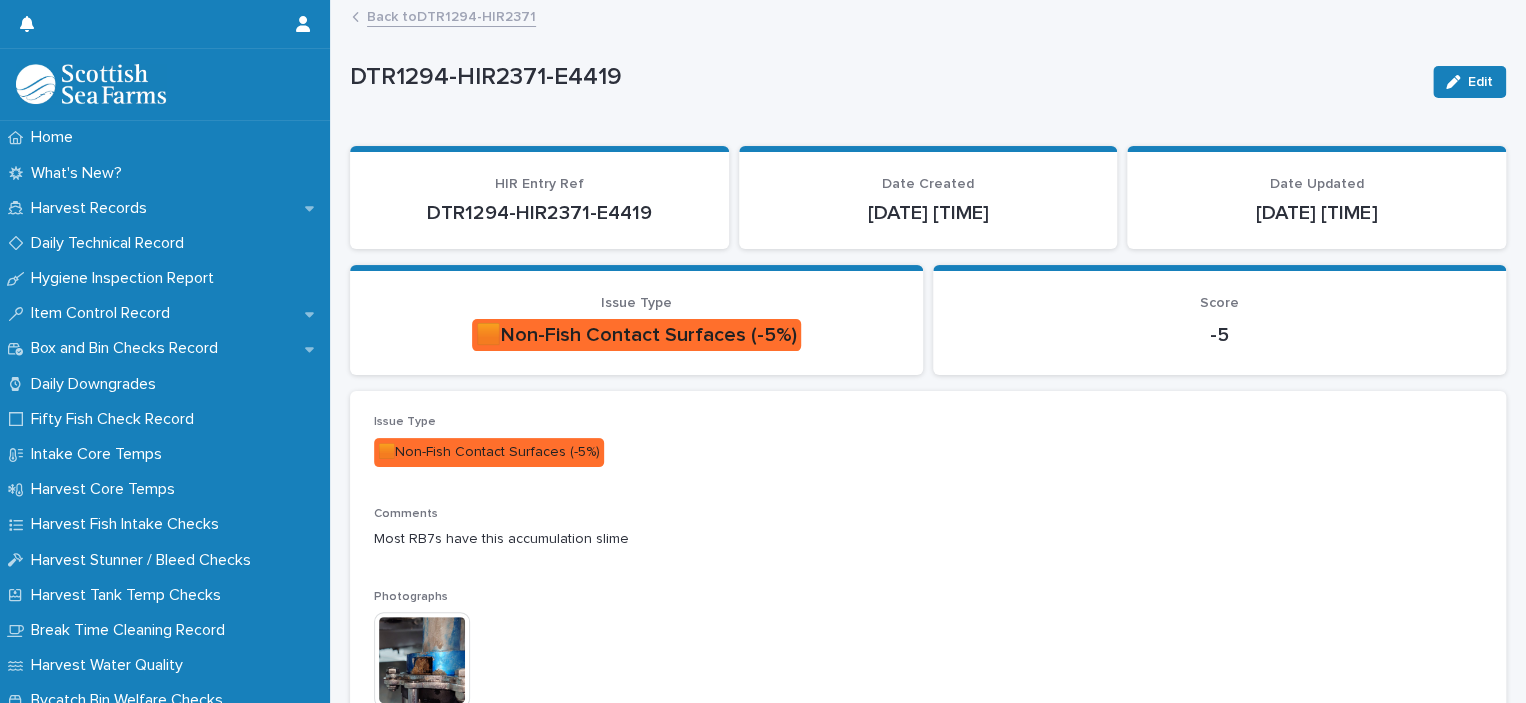 click at bounding box center [422, 660] 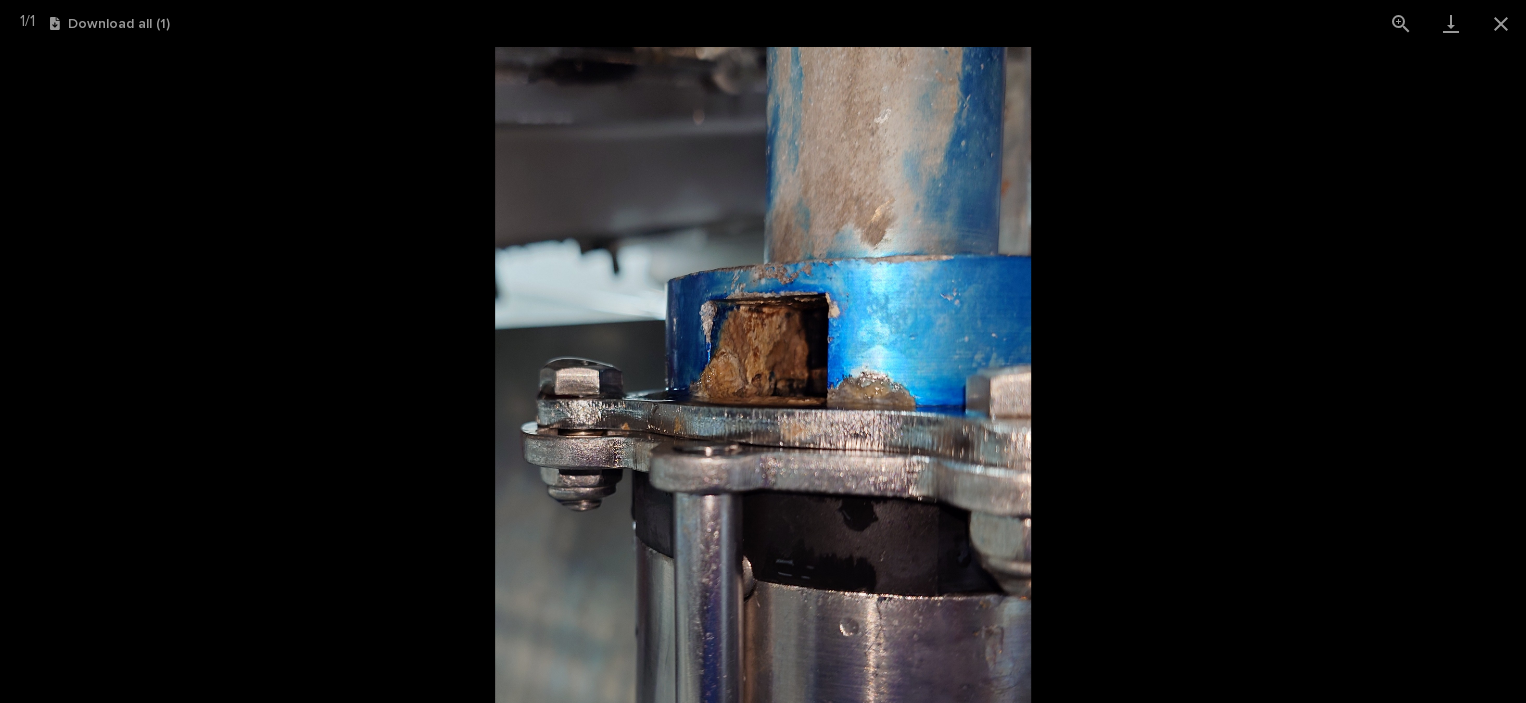 drag, startPoint x: 2, startPoint y: 13, endPoint x: 379, endPoint y: 308, distance: 478.70032 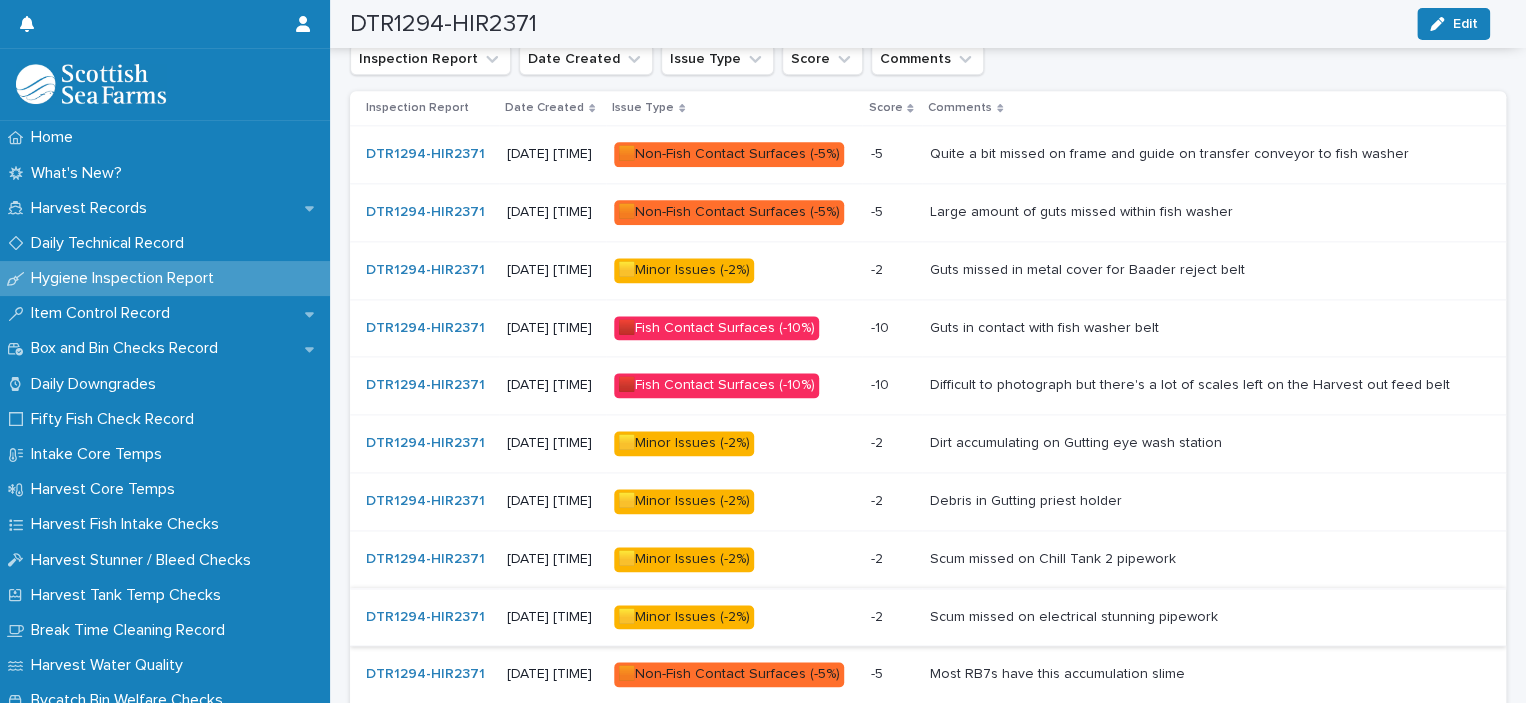 scroll, scrollTop: 1223, scrollLeft: 0, axis: vertical 